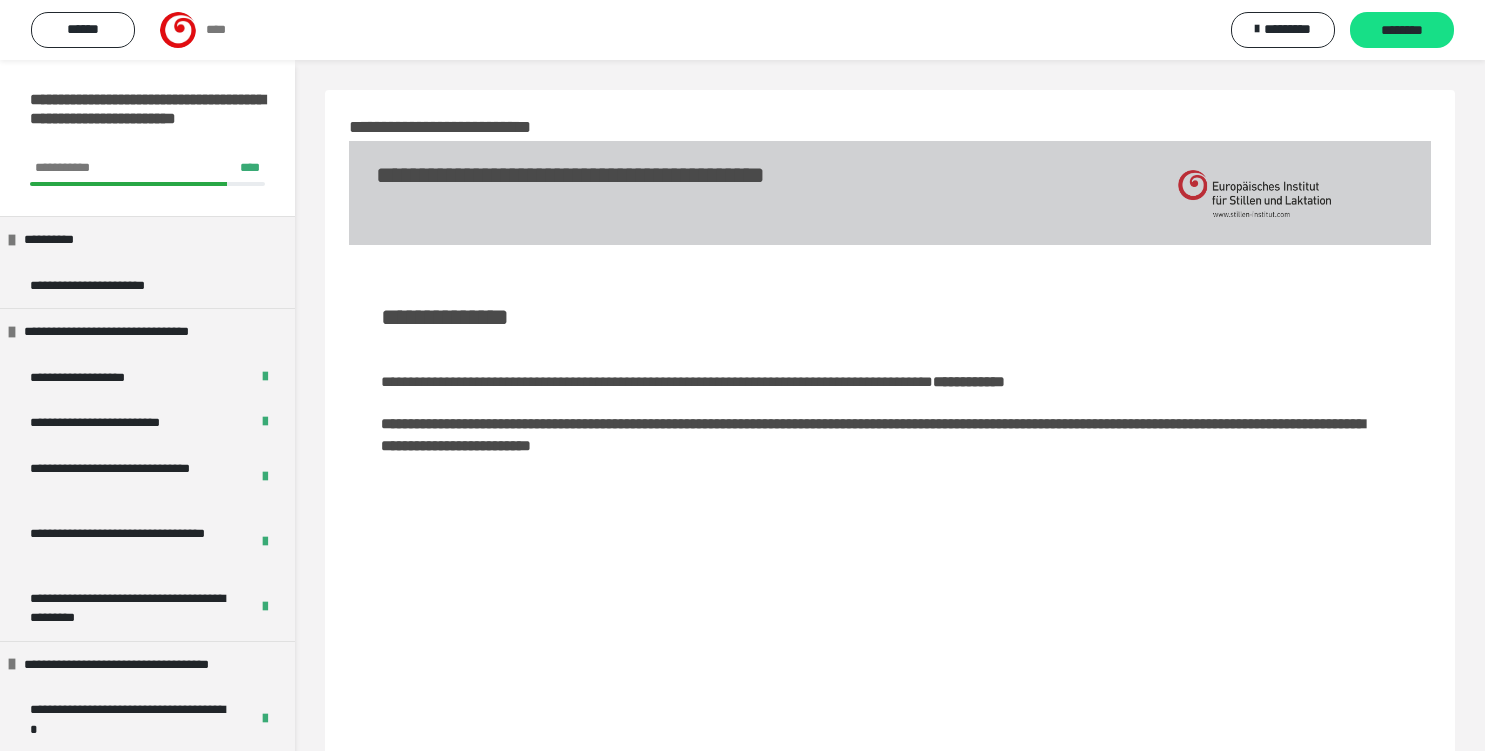 scroll, scrollTop: 0, scrollLeft: 0, axis: both 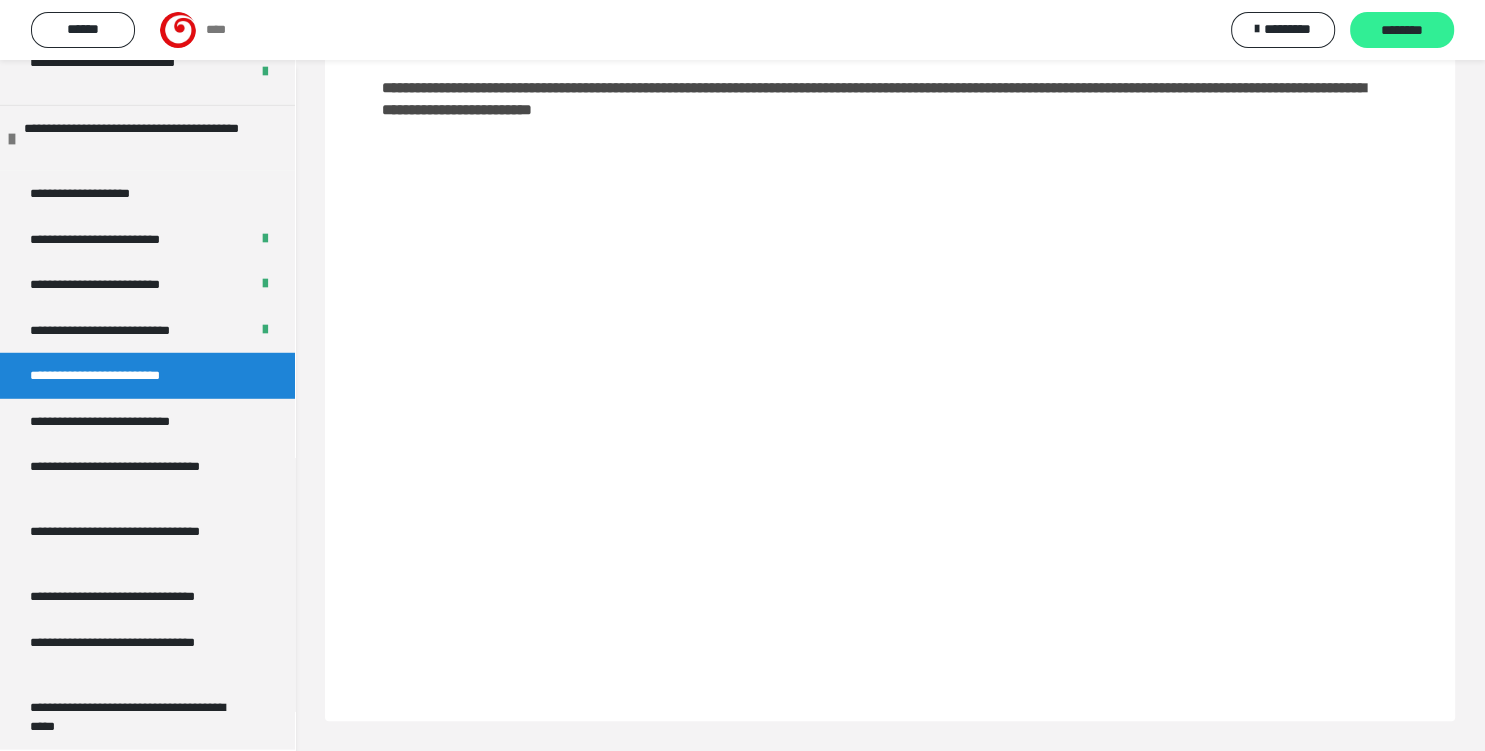click on "********" at bounding box center [1402, 31] 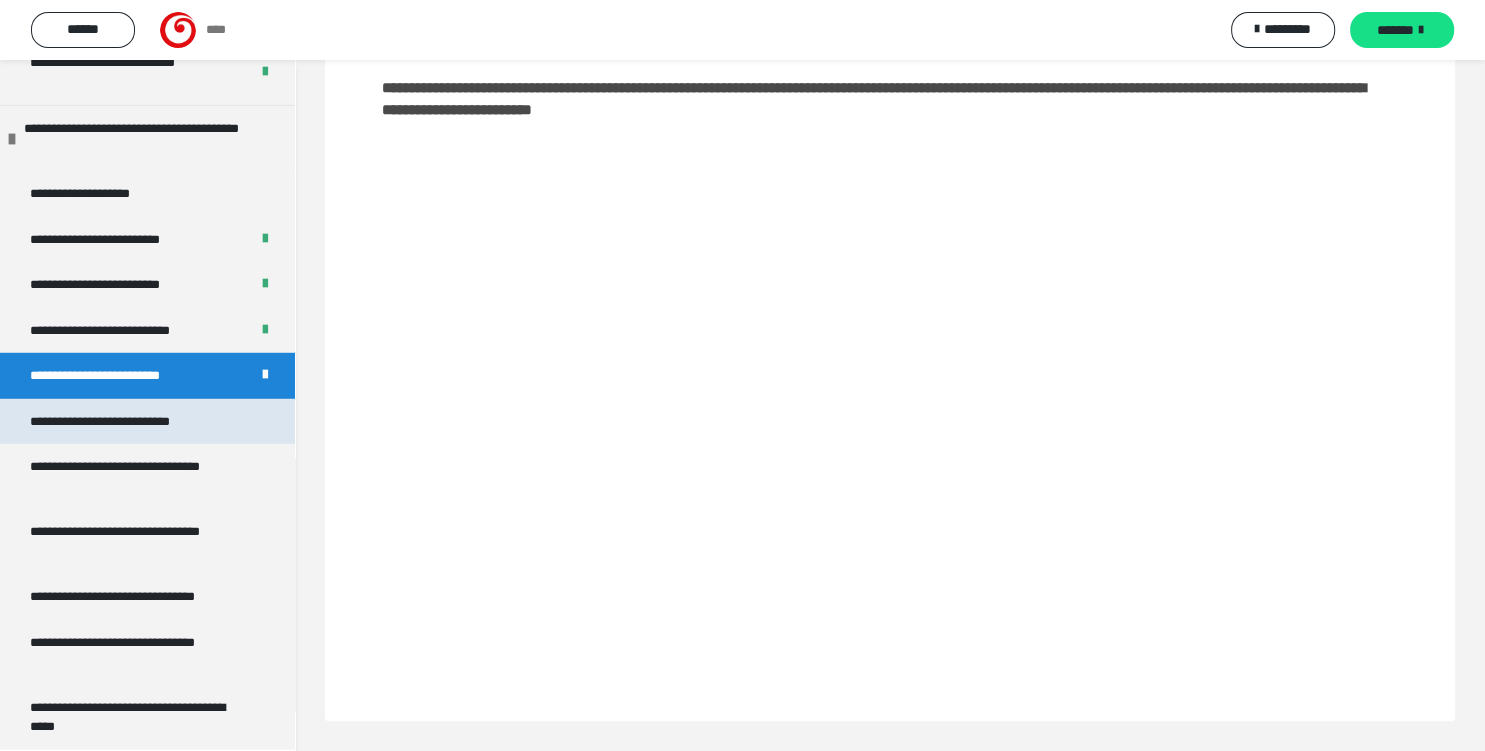 click on "**********" at bounding box center [119, 422] 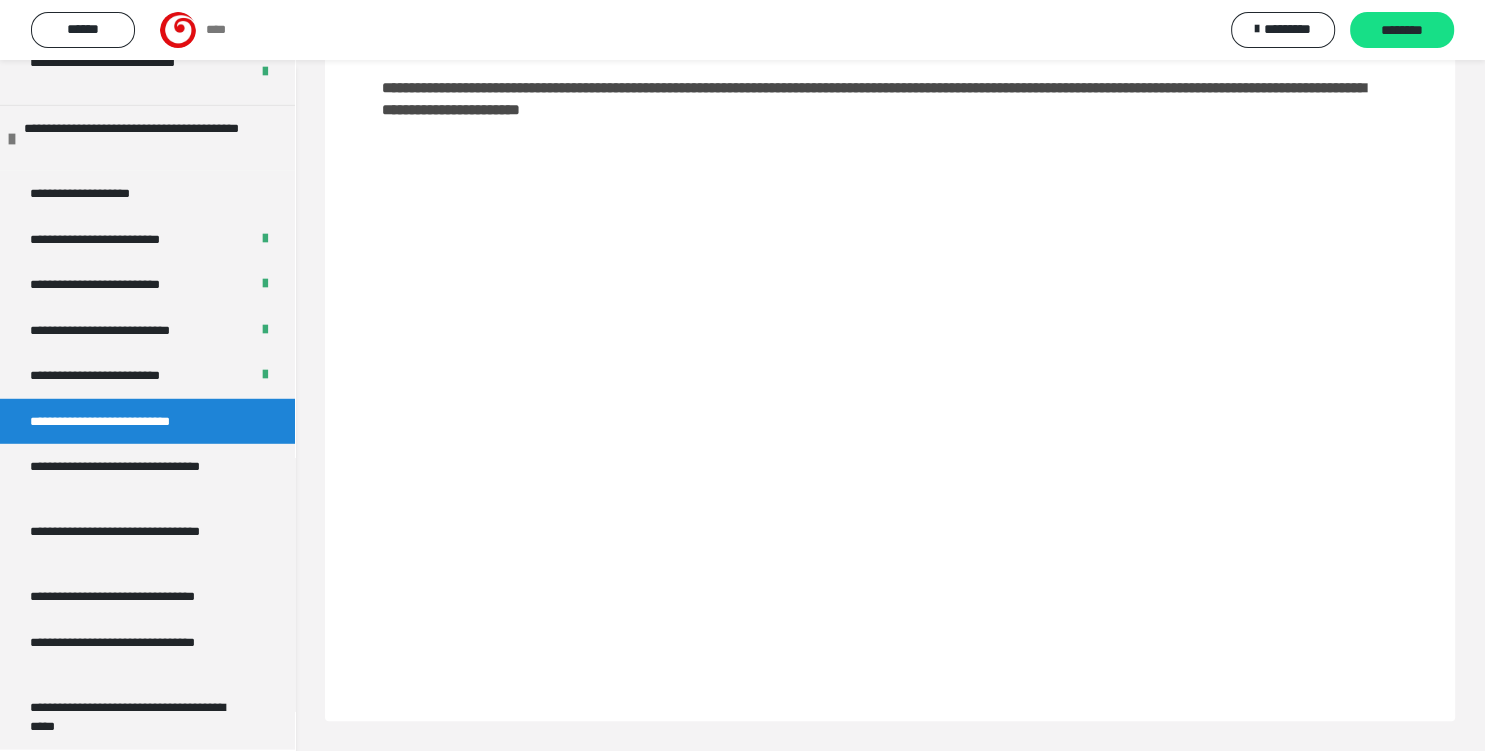 scroll, scrollTop: 335, scrollLeft: 0, axis: vertical 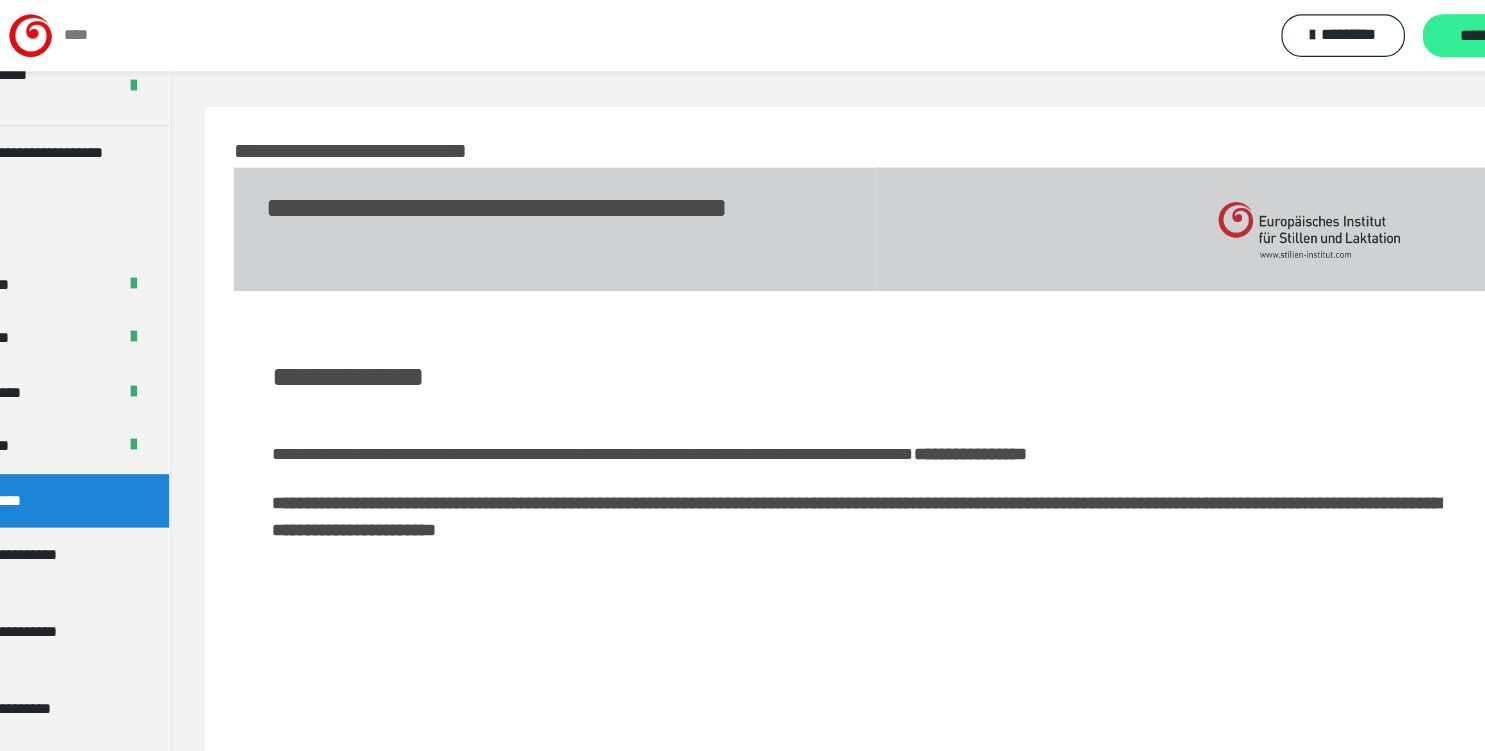 click on "********" at bounding box center [1402, 31] 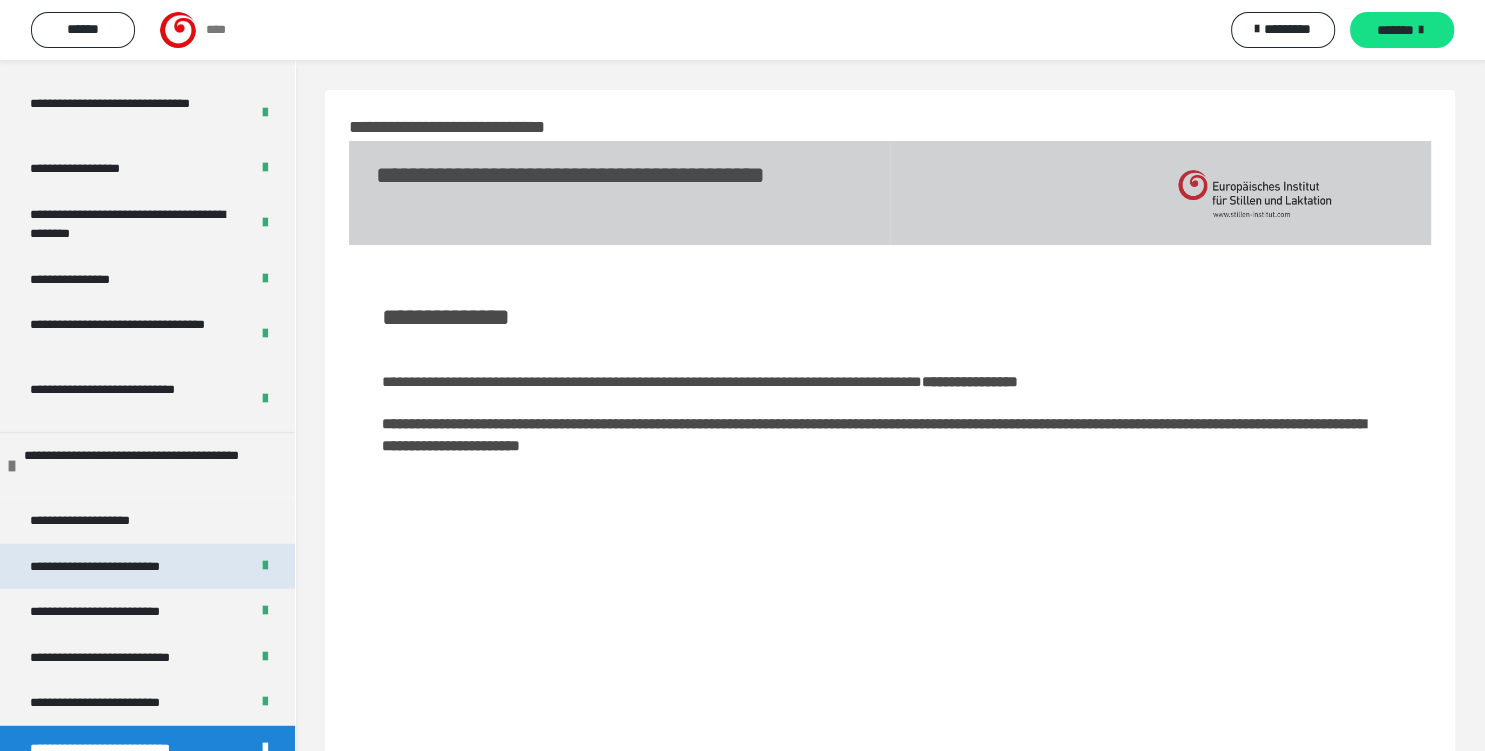 scroll, scrollTop: 5444, scrollLeft: 0, axis: vertical 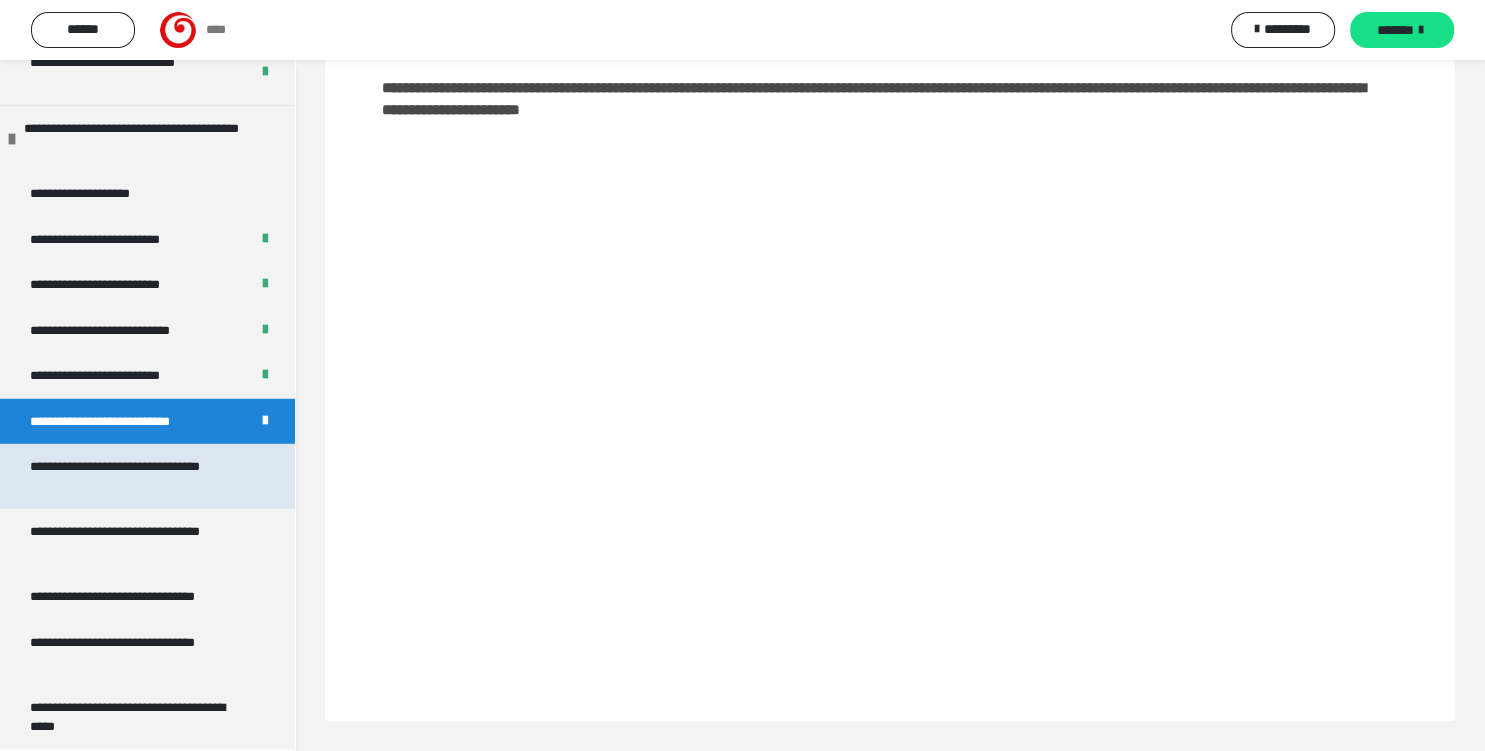 click on "**********" at bounding box center [139, 476] 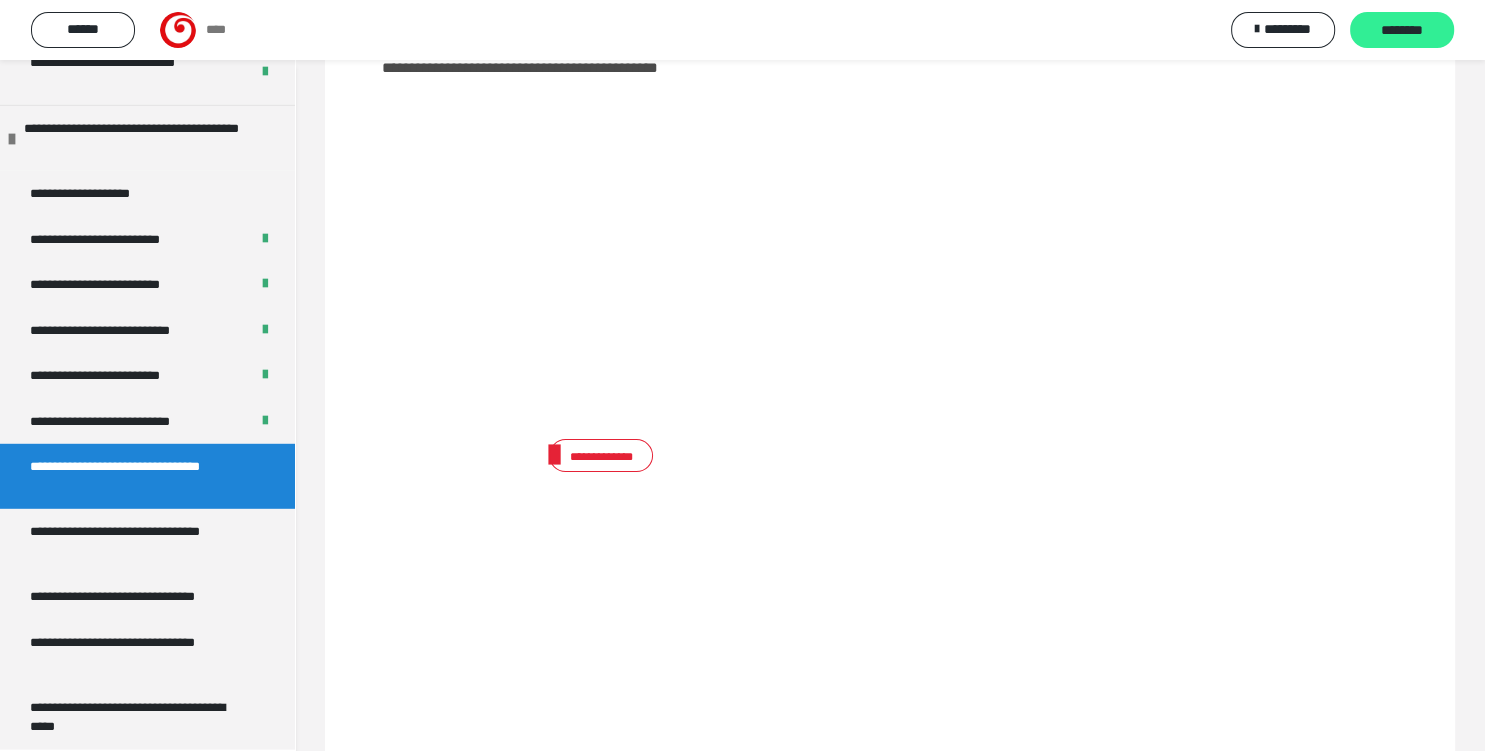 click on "********" at bounding box center (1402, 31) 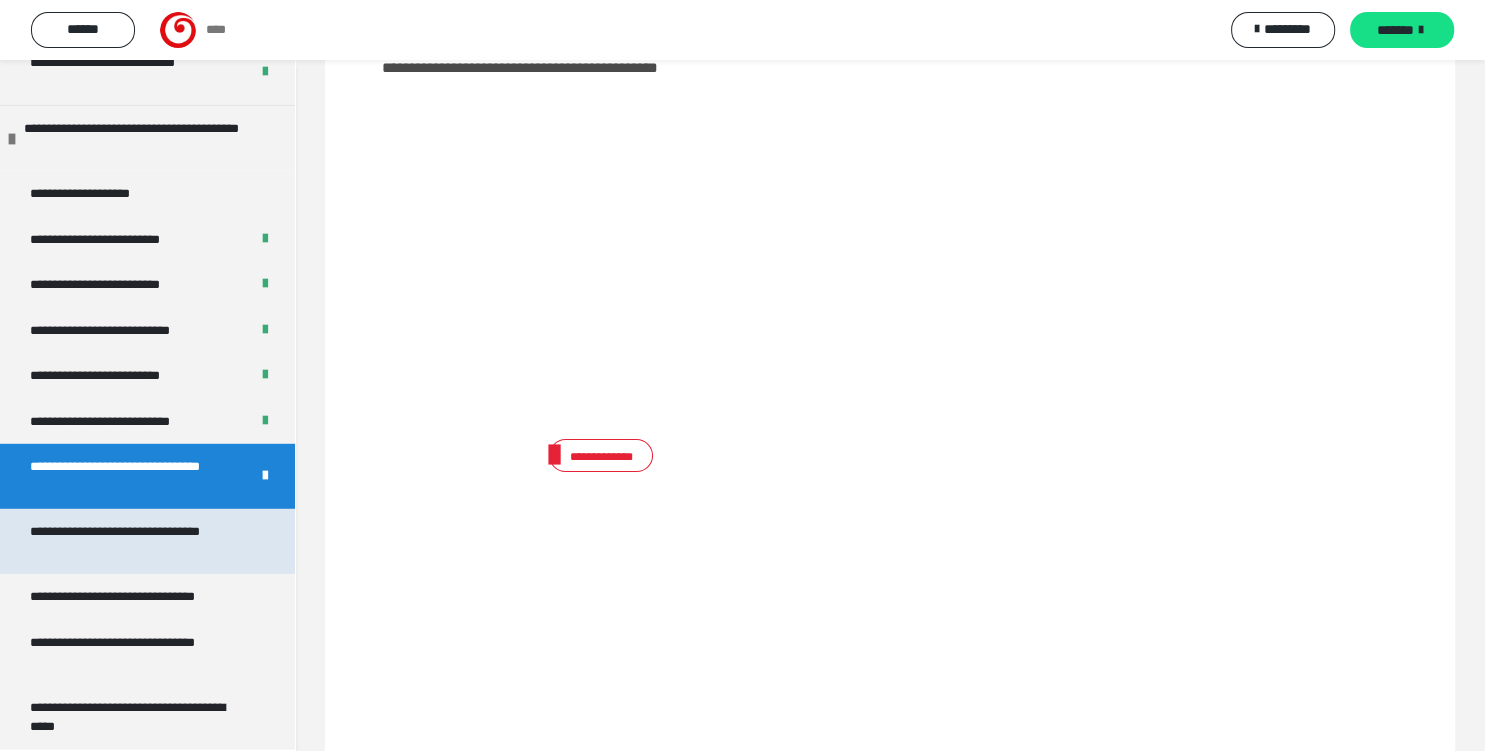 click on "**********" at bounding box center (139, 541) 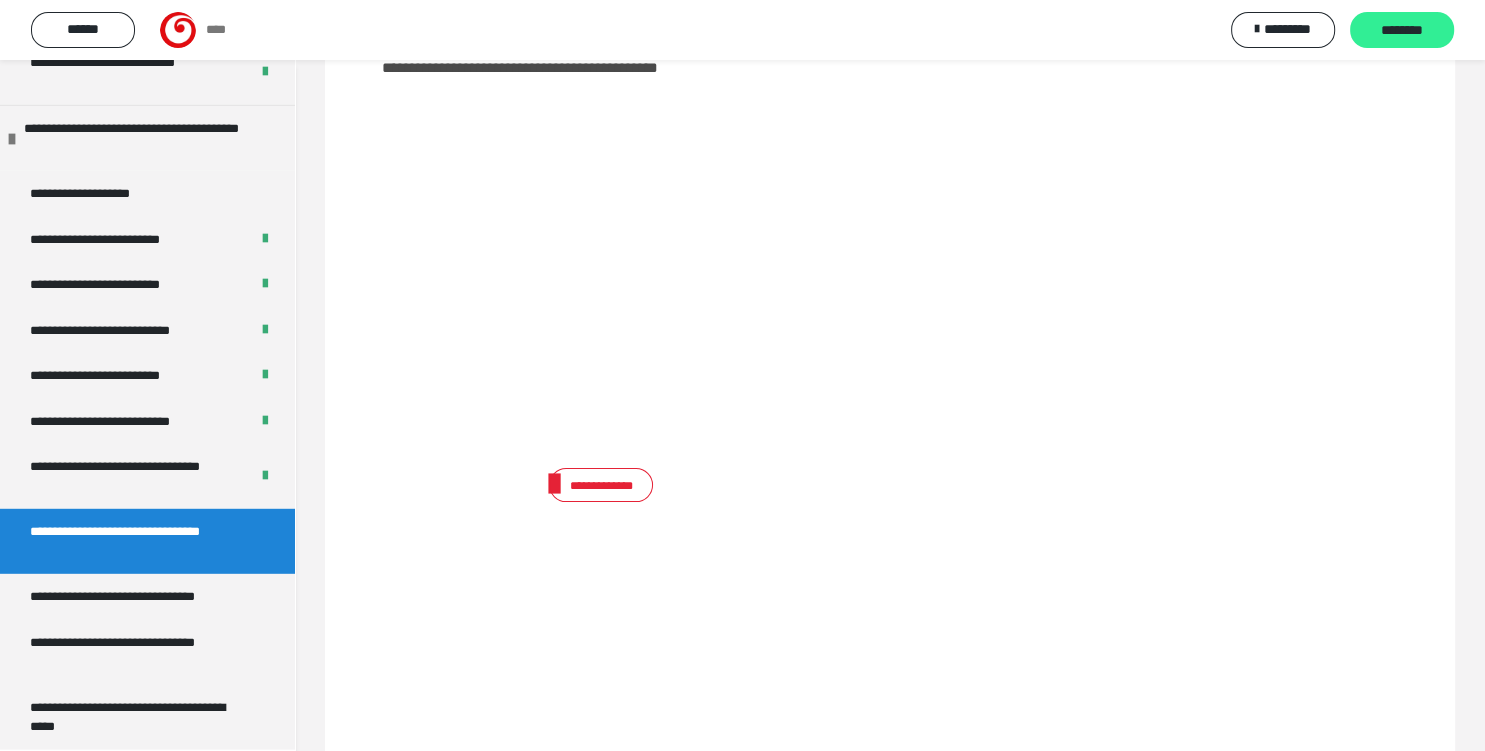 click on "********" at bounding box center (1402, 31) 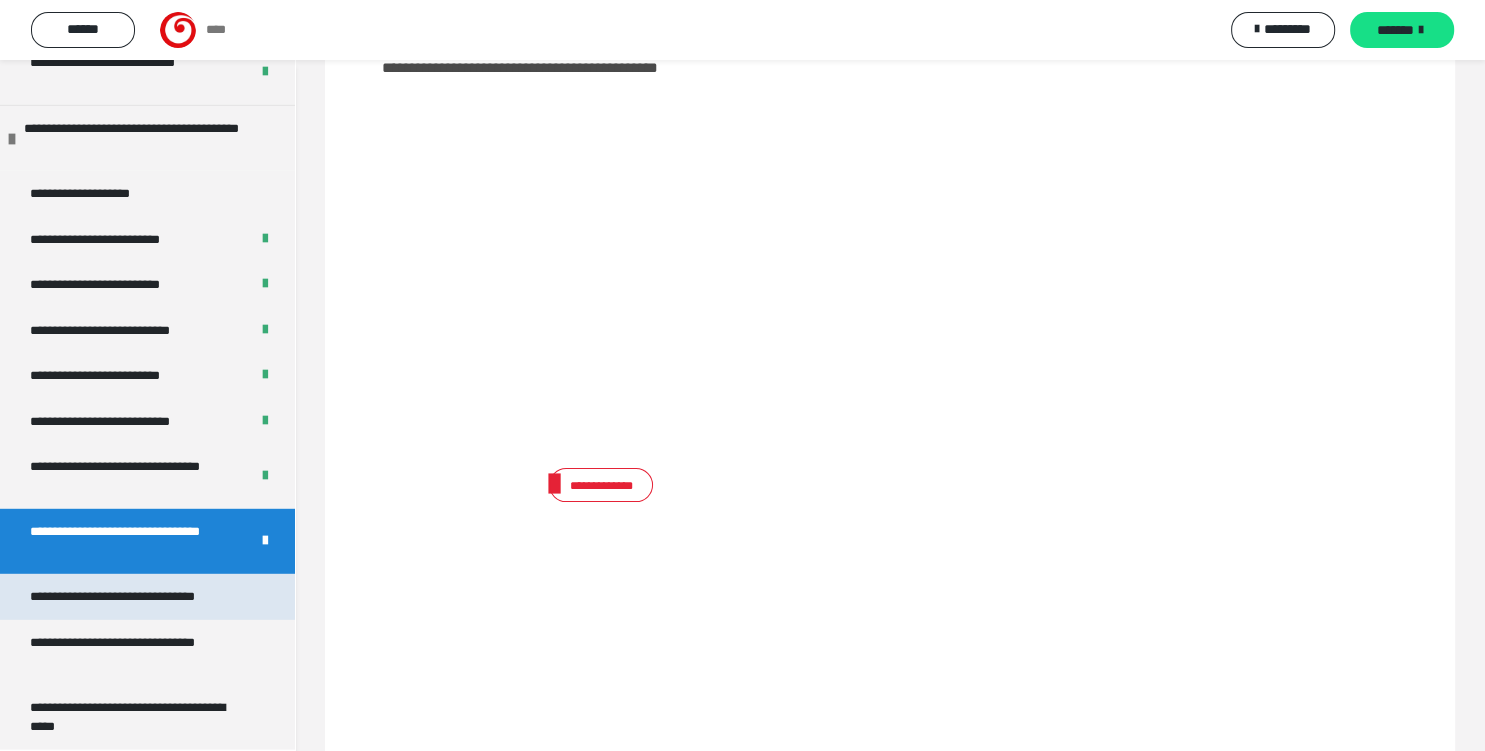 click on "**********" at bounding box center [147, 597] 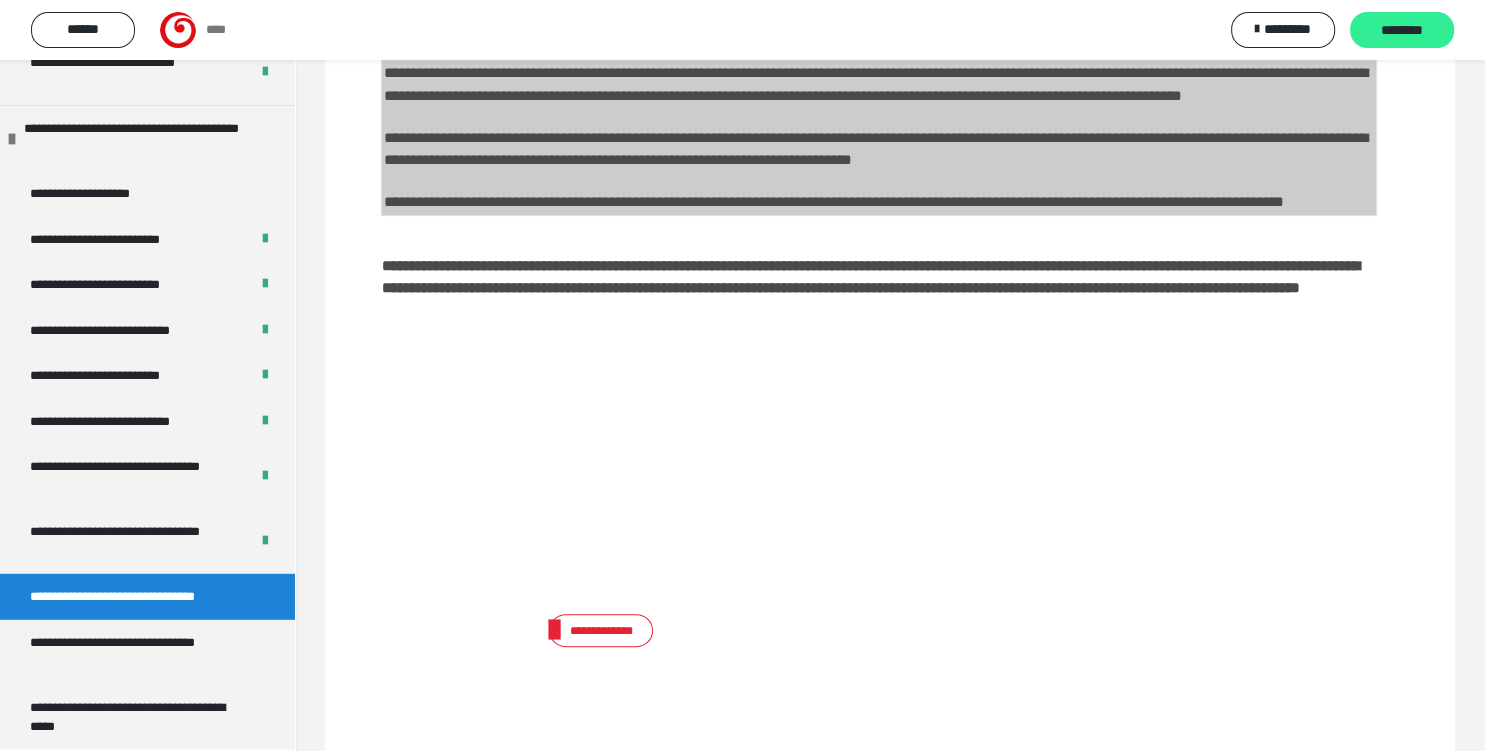 click on "********" at bounding box center (1402, 30) 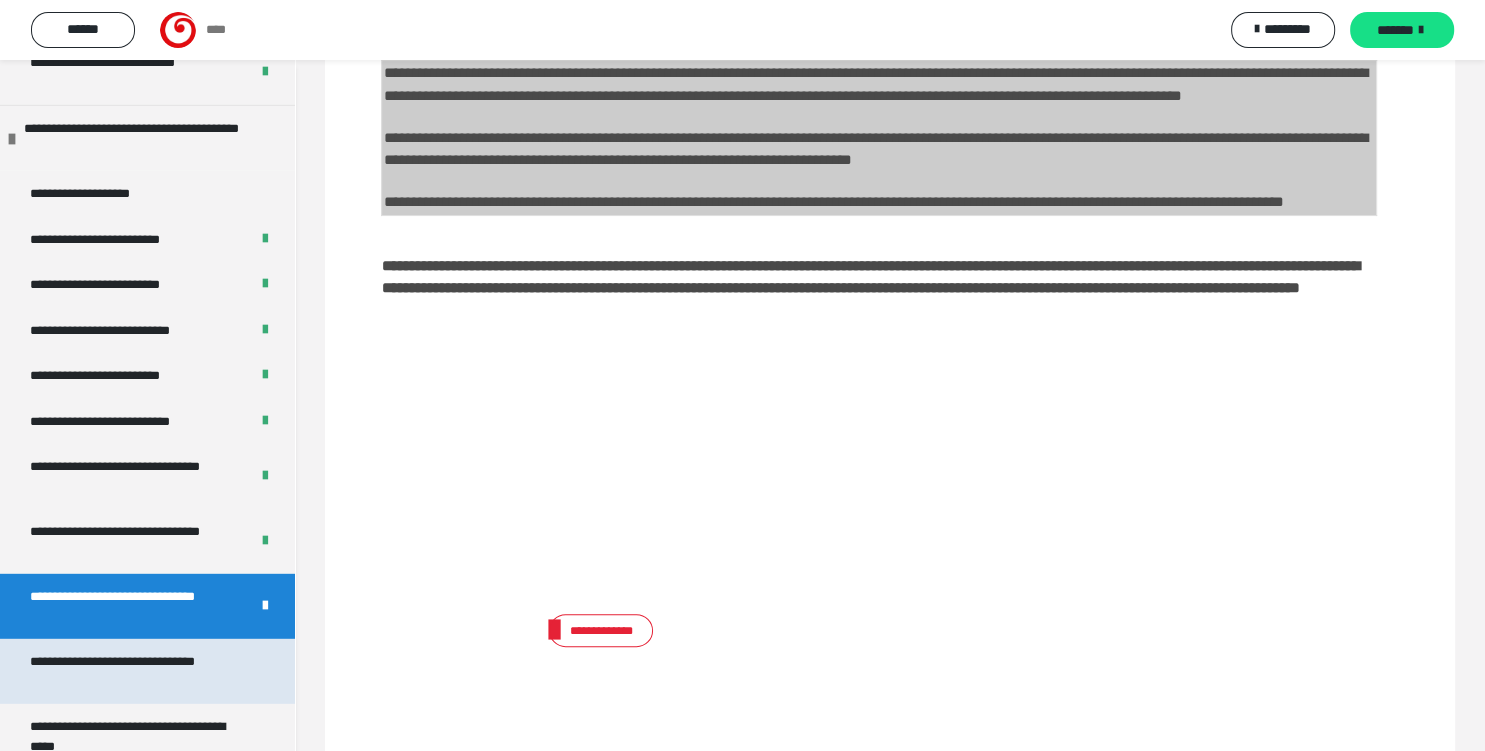 click on "**********" at bounding box center [139, 671] 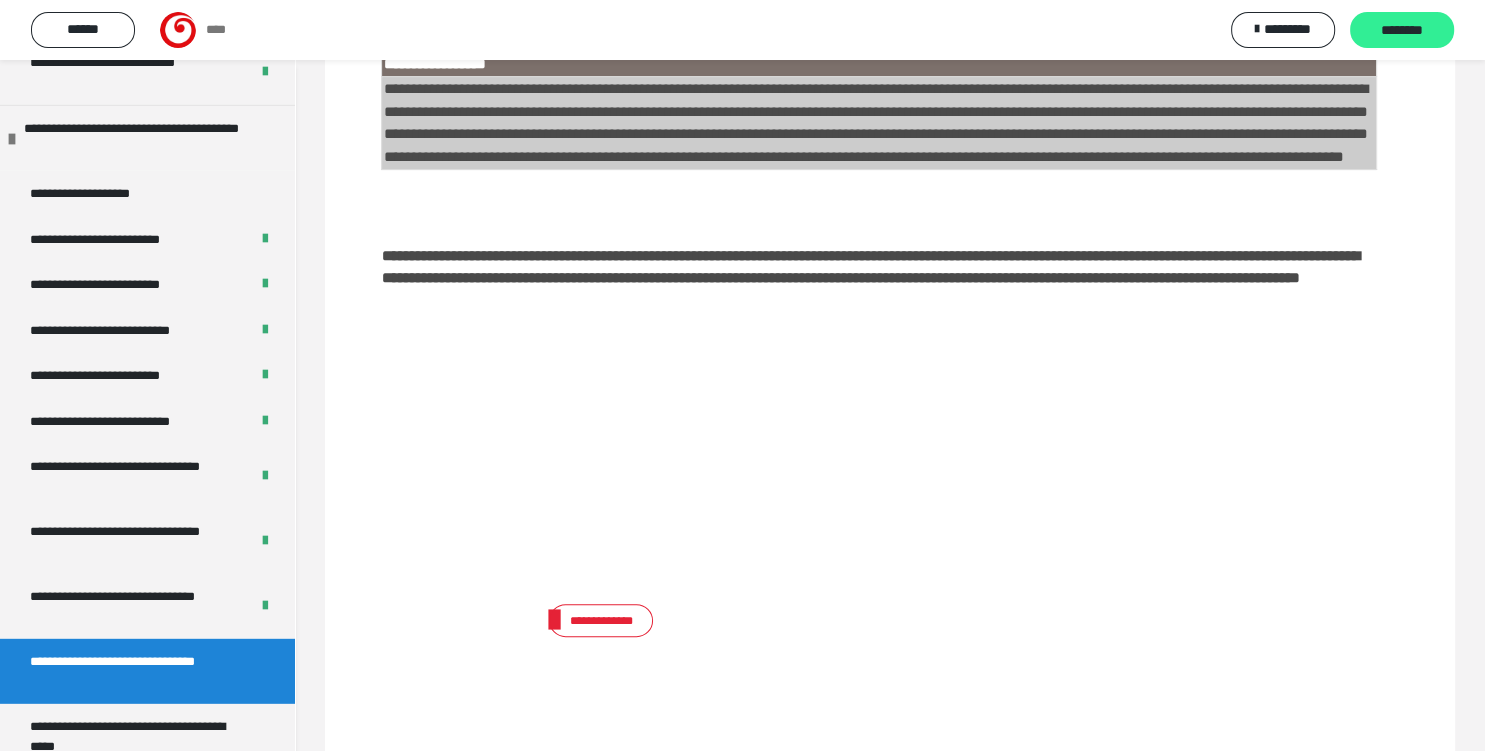 click on "********" at bounding box center (1402, 31) 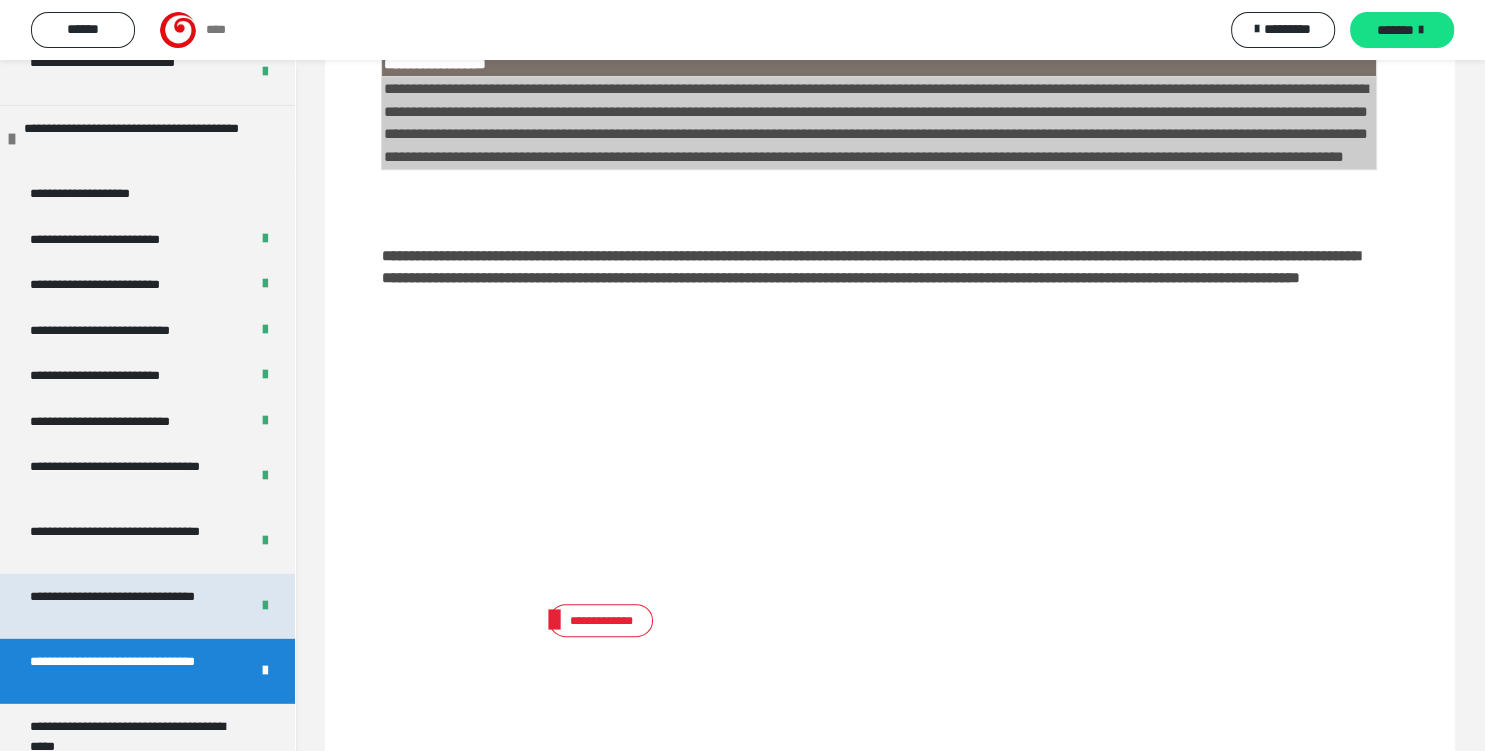 scroll, scrollTop: 5463, scrollLeft: 0, axis: vertical 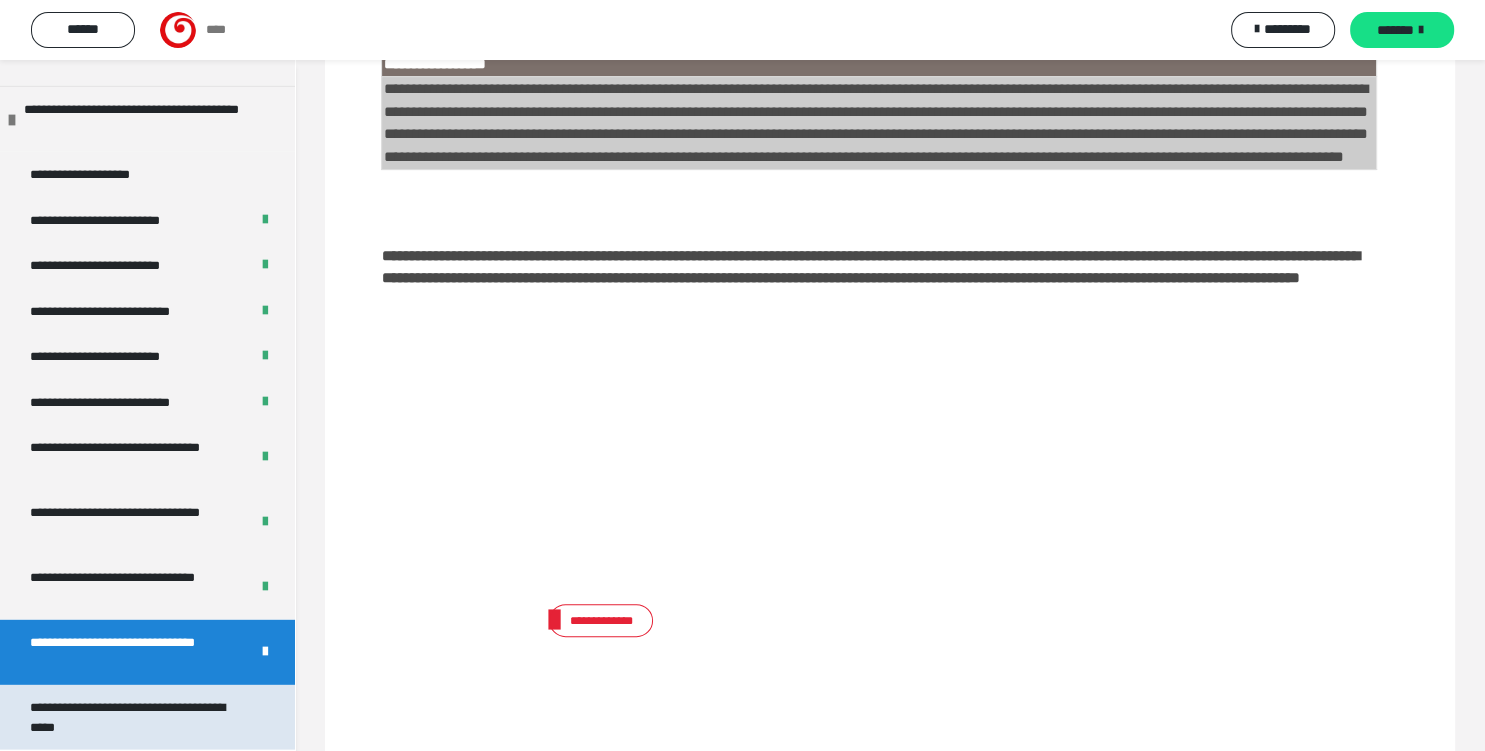 click on "**********" at bounding box center [139, 717] 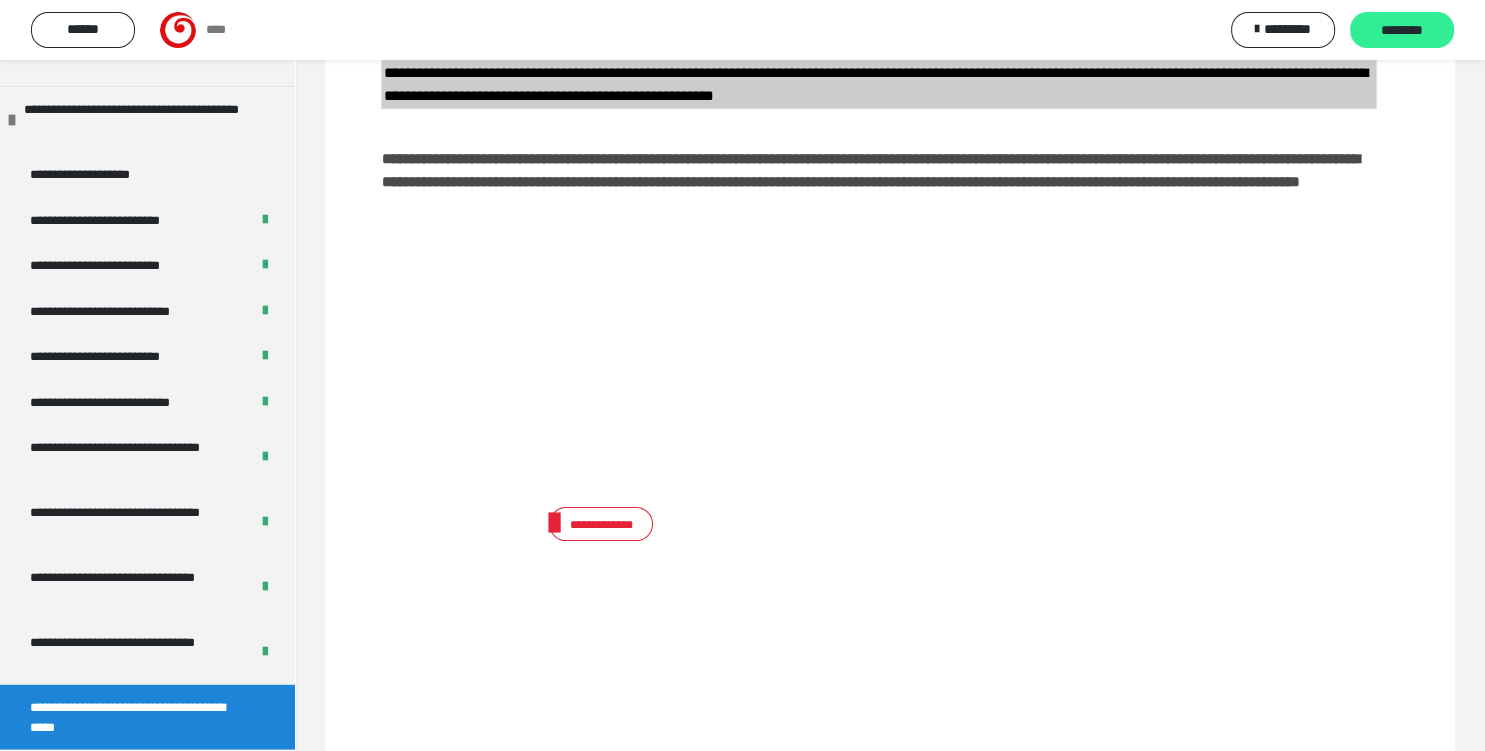 click on "********" at bounding box center [1402, 31] 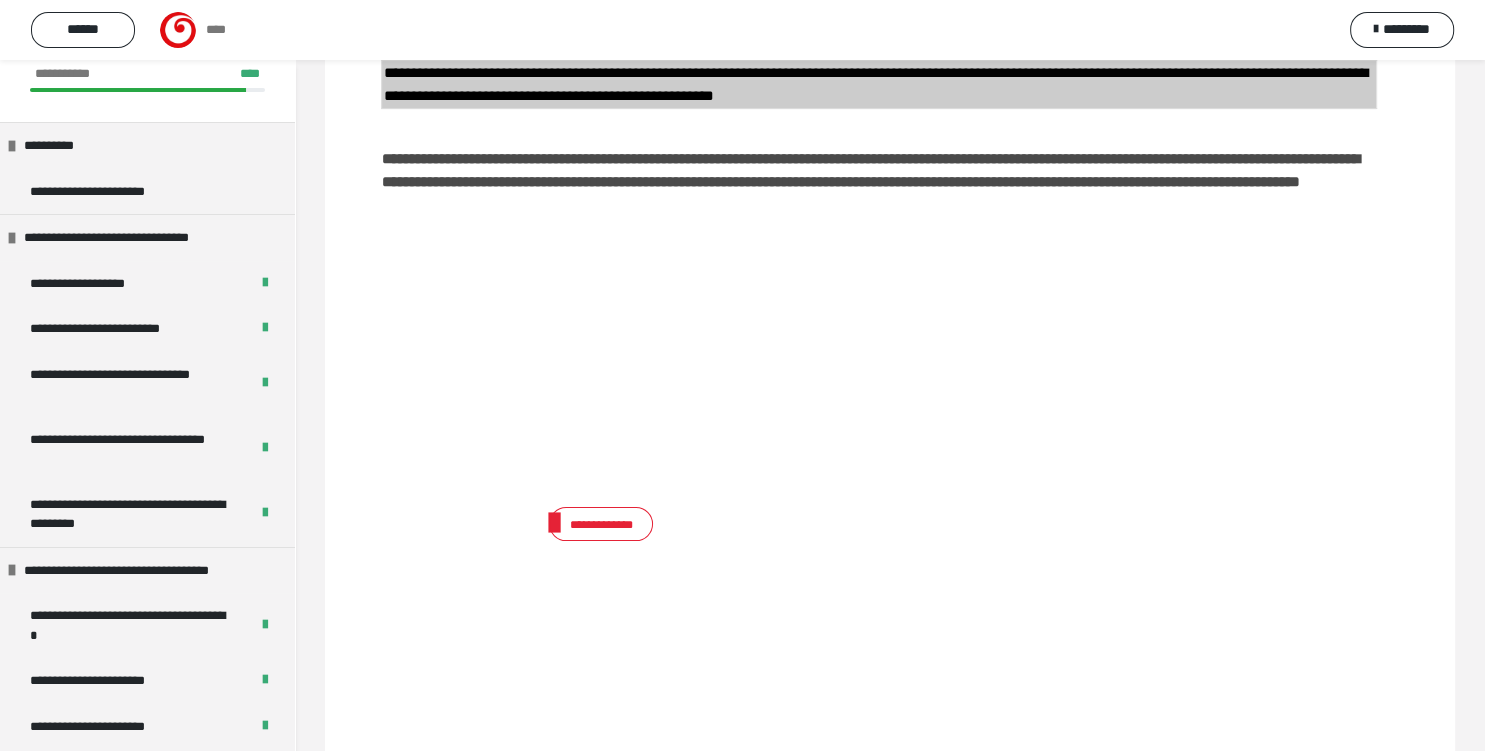 scroll, scrollTop: 97, scrollLeft: 0, axis: vertical 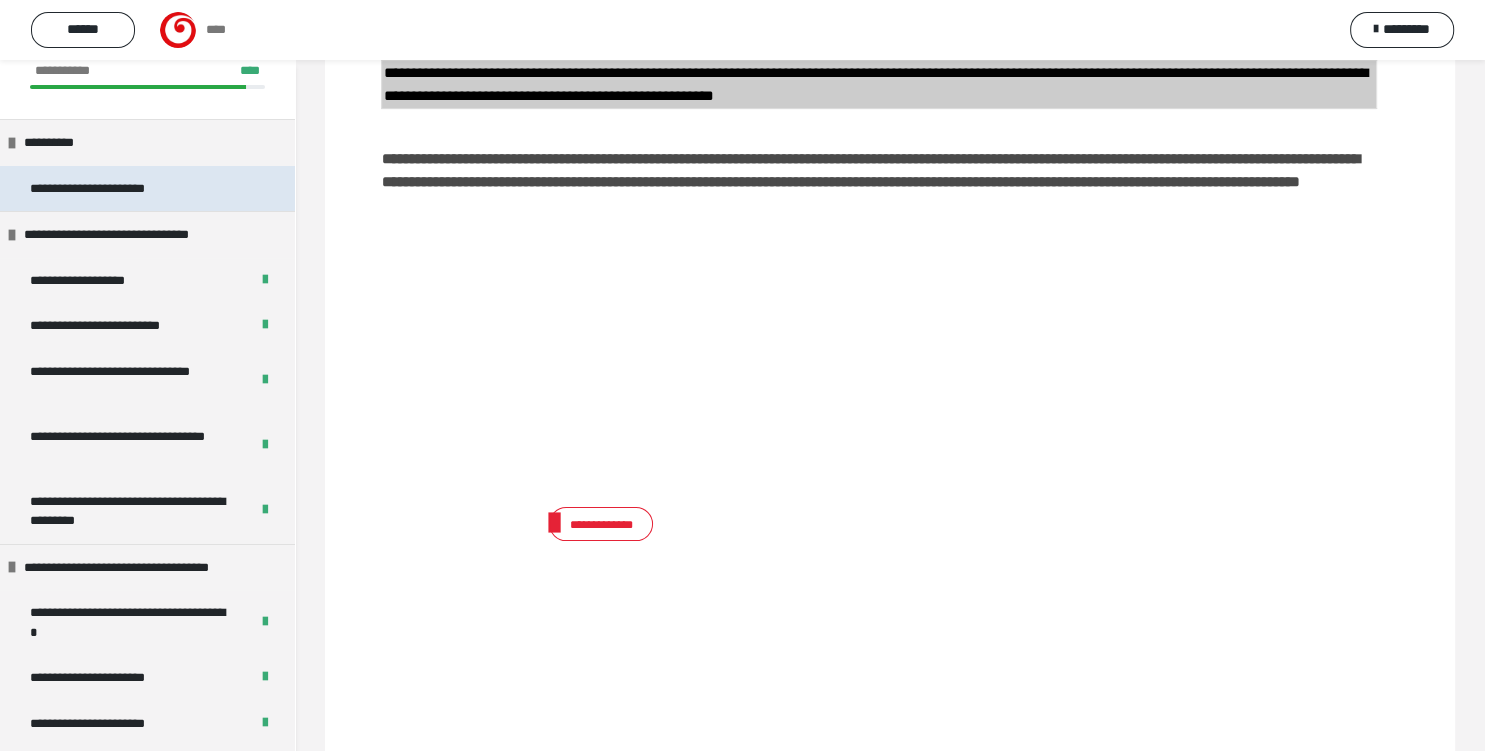click on "**********" at bounding box center [109, 189] 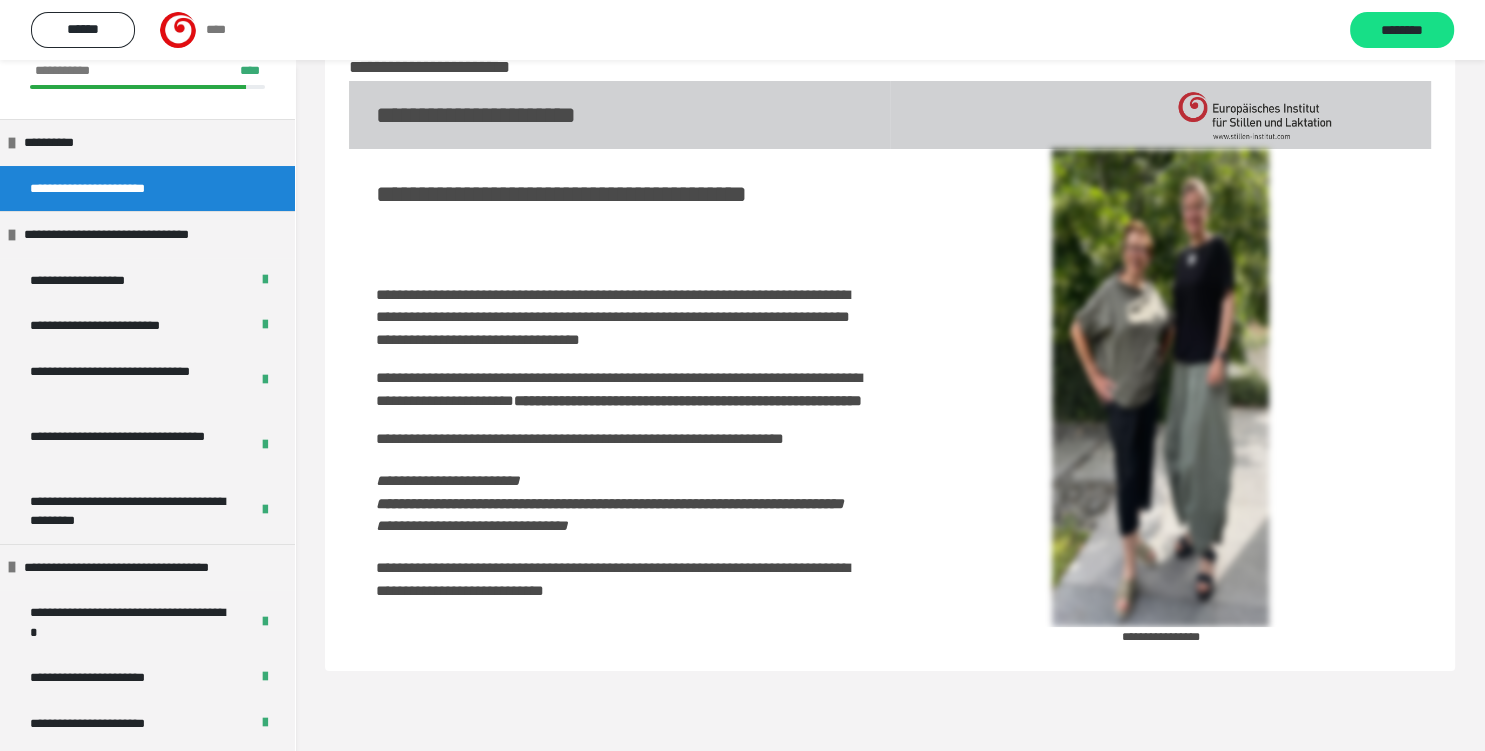 scroll, scrollTop: 99, scrollLeft: 0, axis: vertical 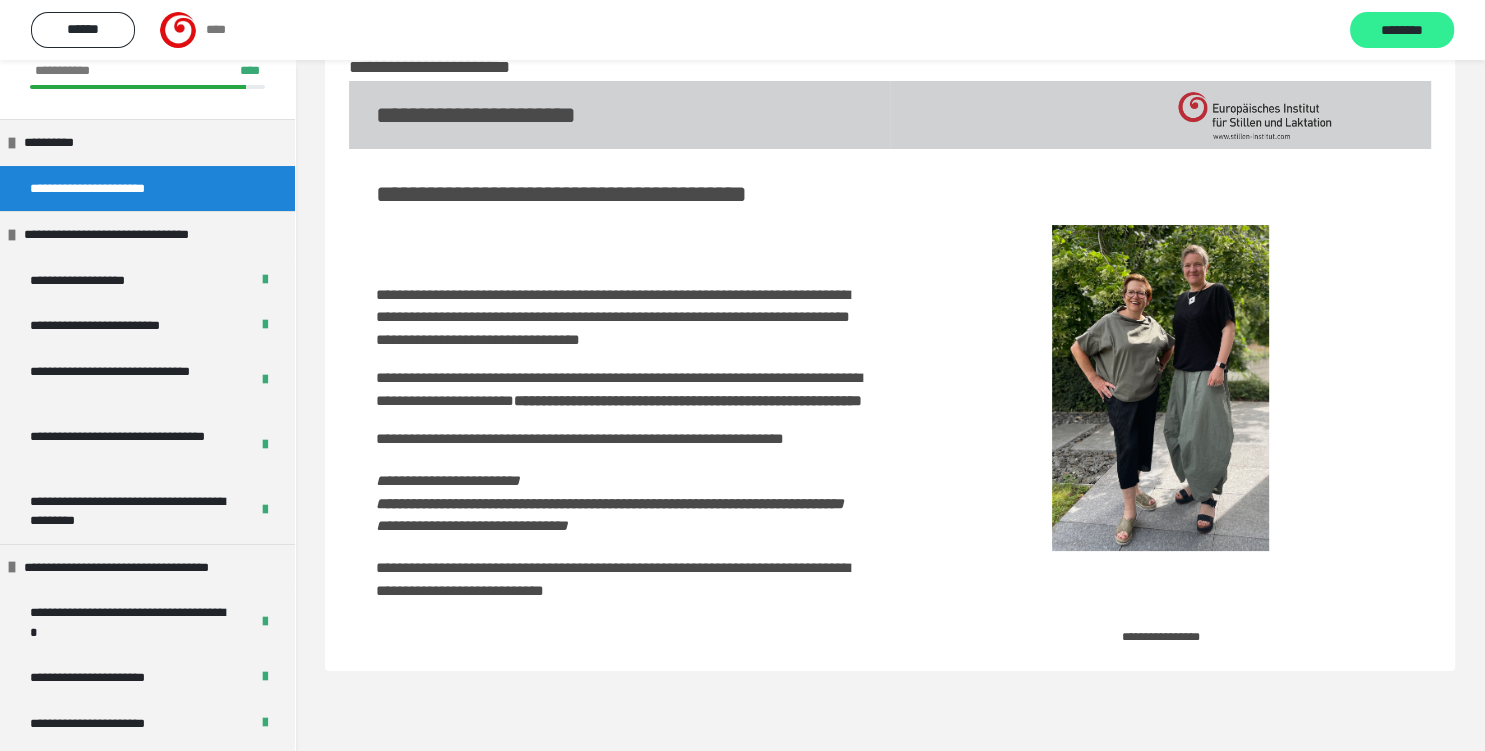 click on "********" at bounding box center [1402, 31] 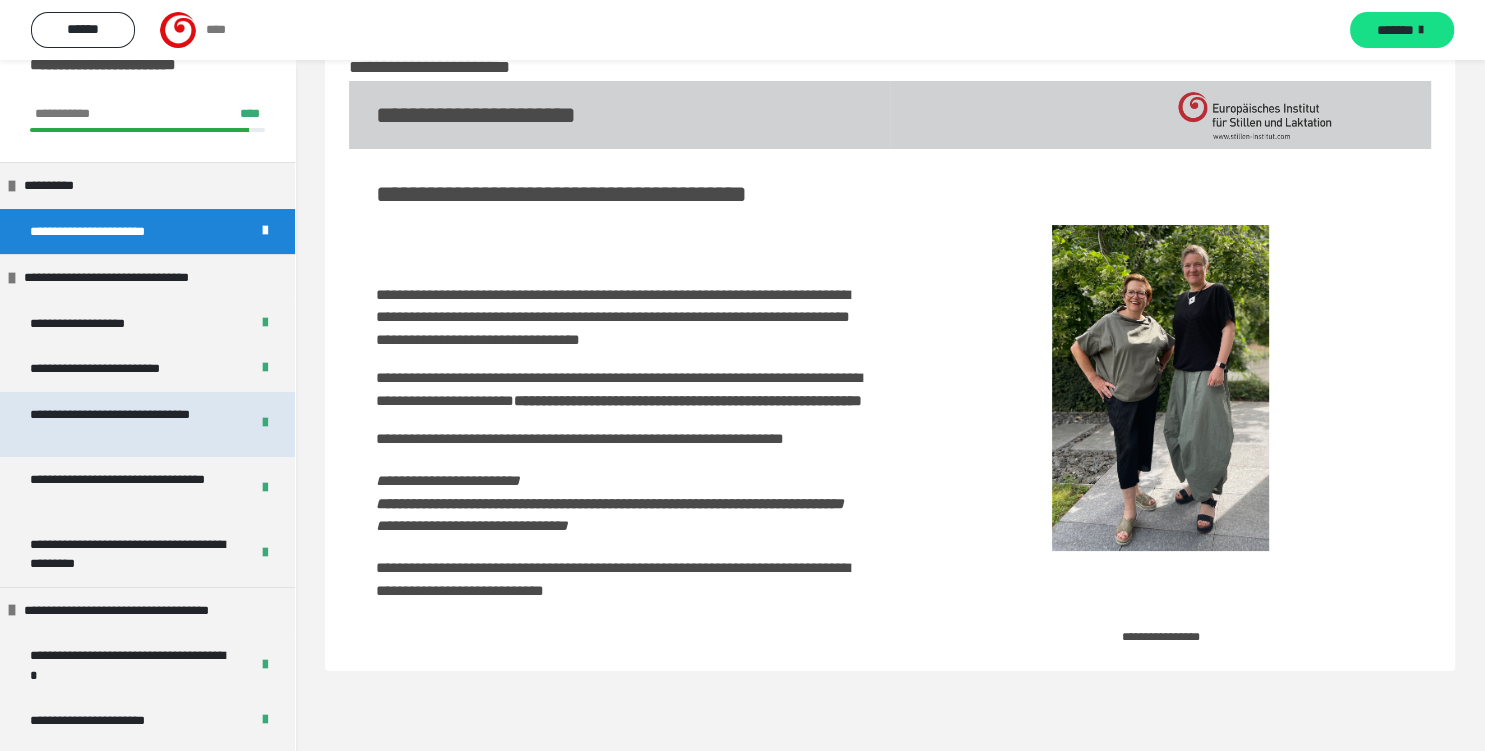 scroll, scrollTop: 0, scrollLeft: 0, axis: both 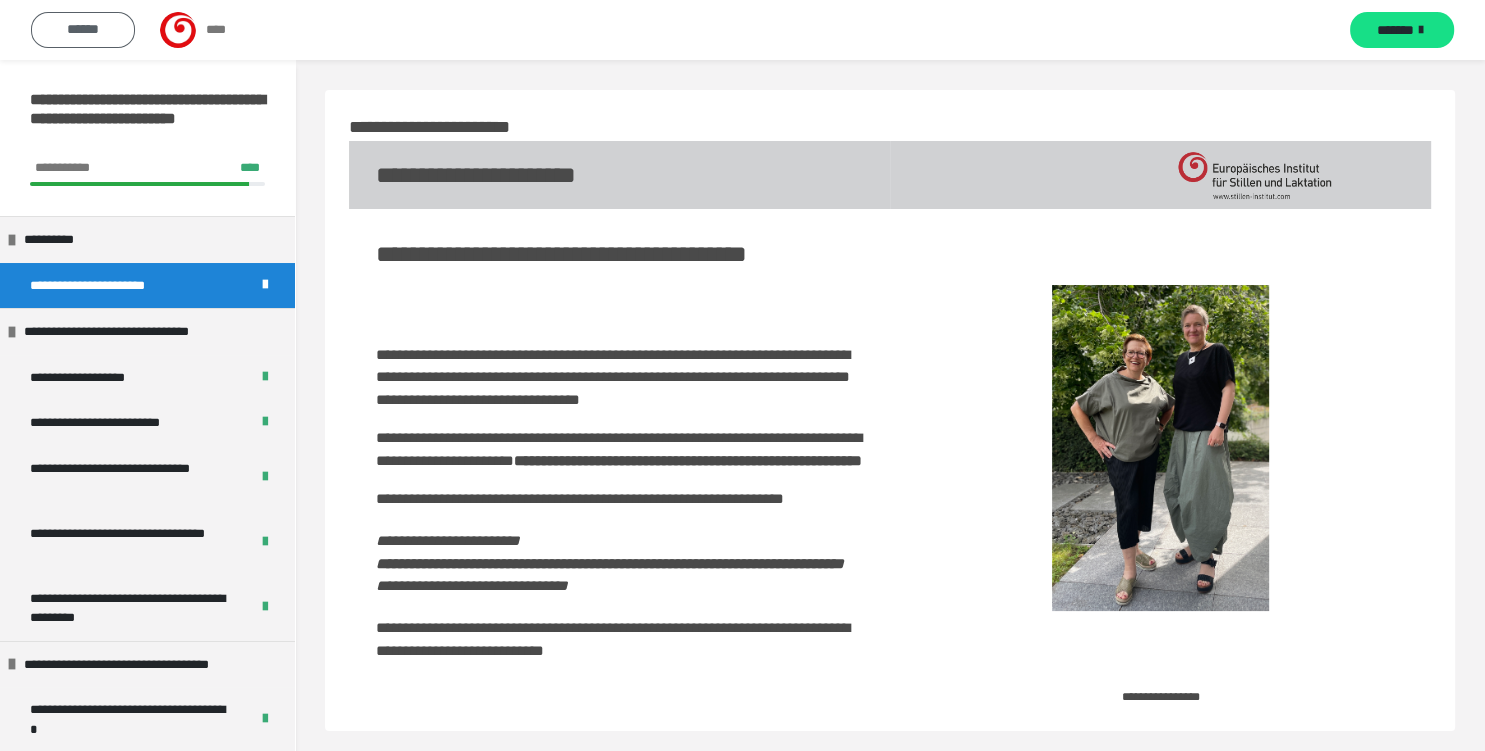 click on "******" at bounding box center [83, 29] 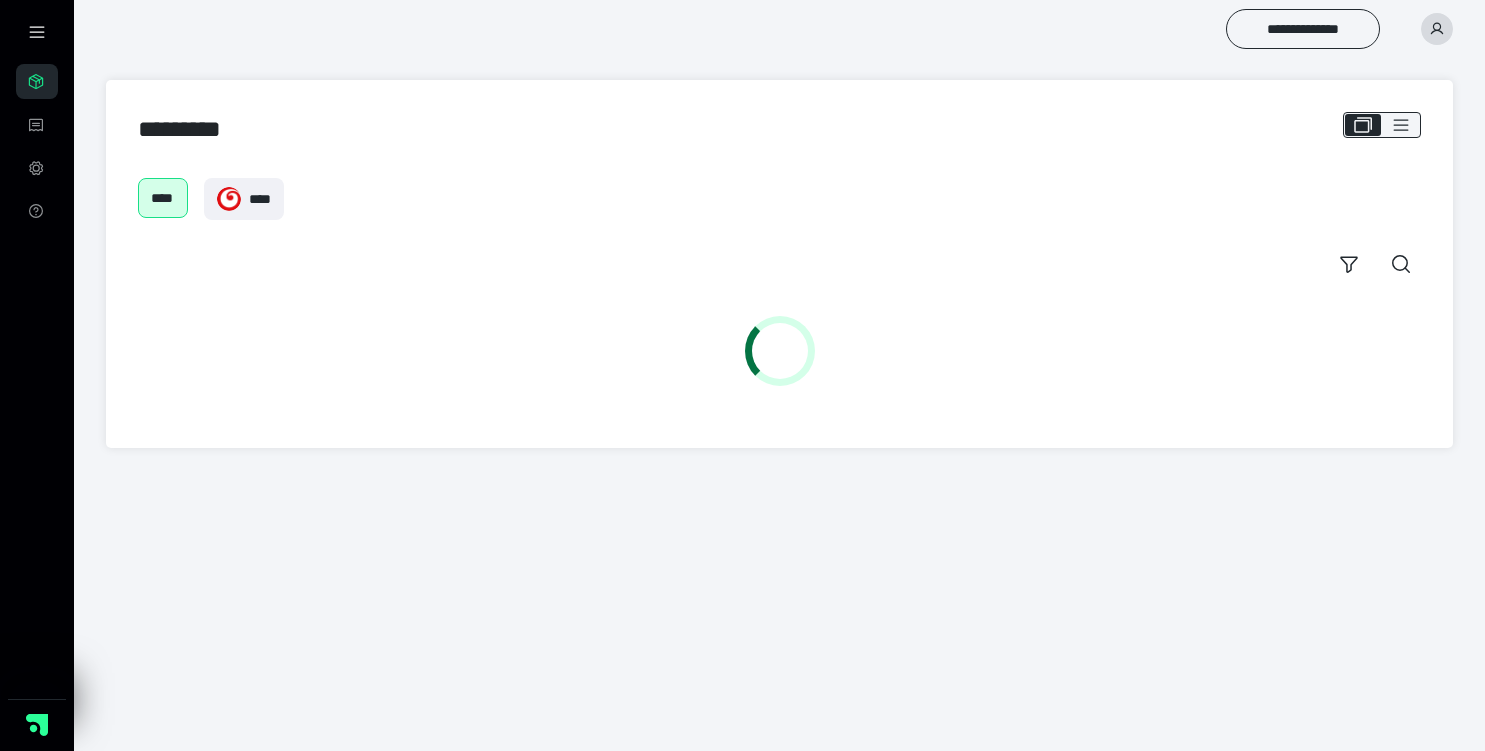 scroll, scrollTop: 0, scrollLeft: 0, axis: both 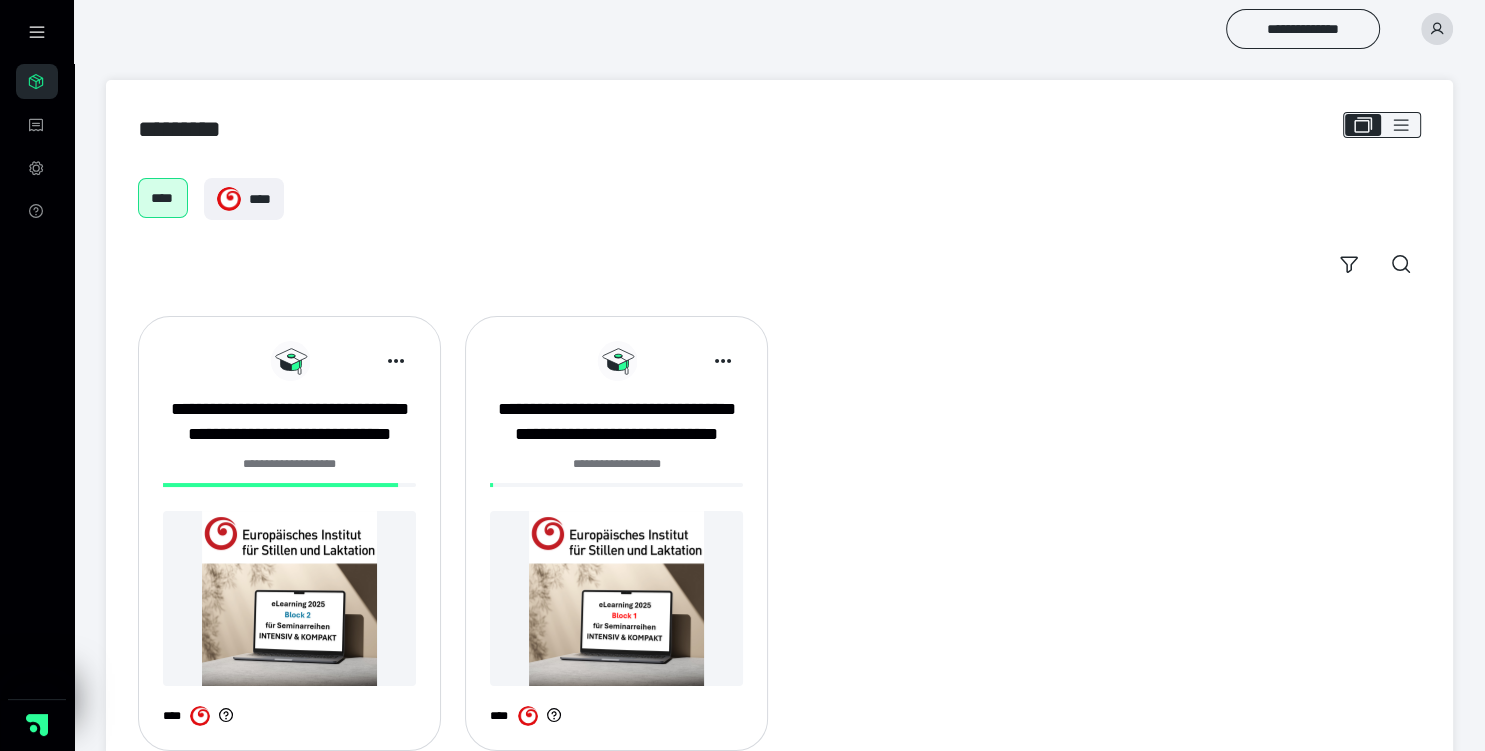 click at bounding box center [616, 598] 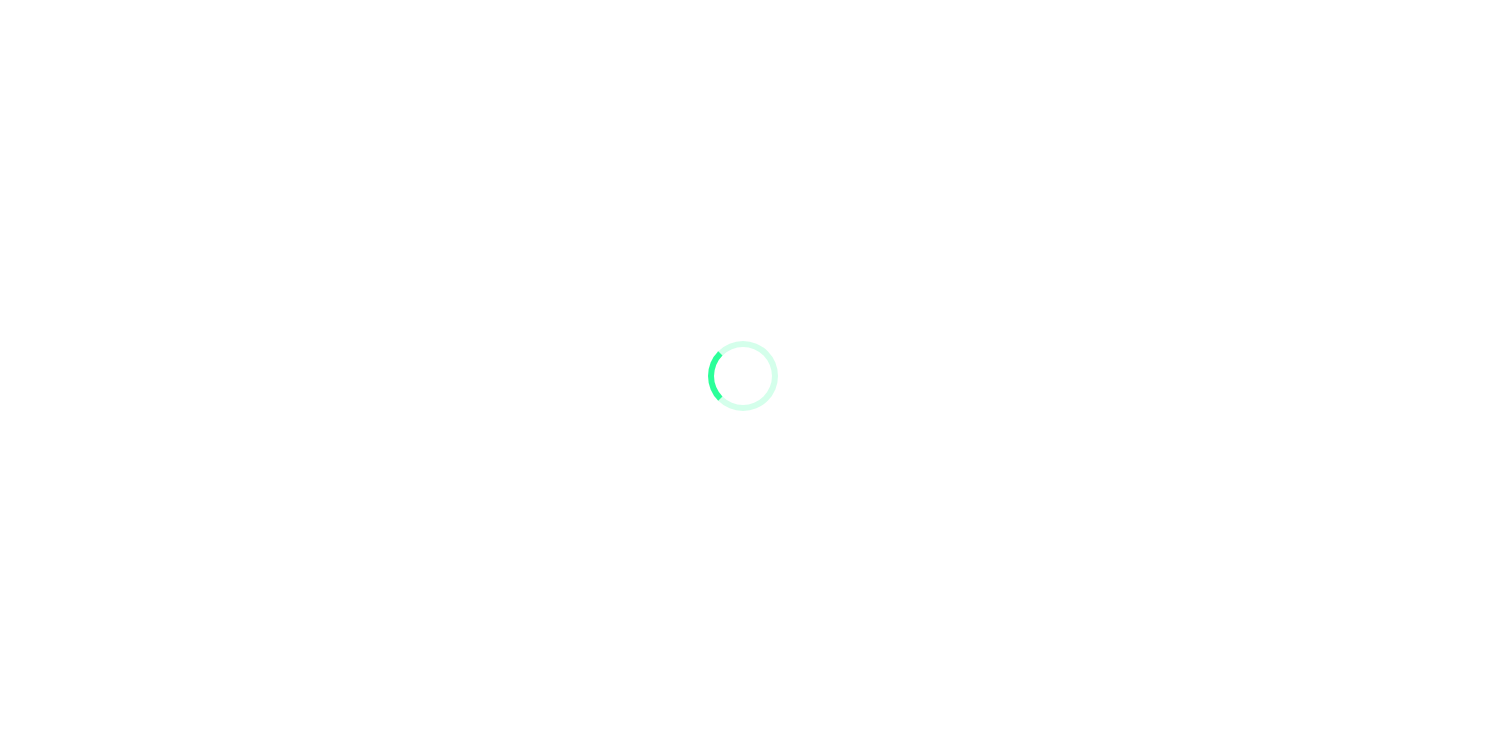 scroll, scrollTop: 0, scrollLeft: 0, axis: both 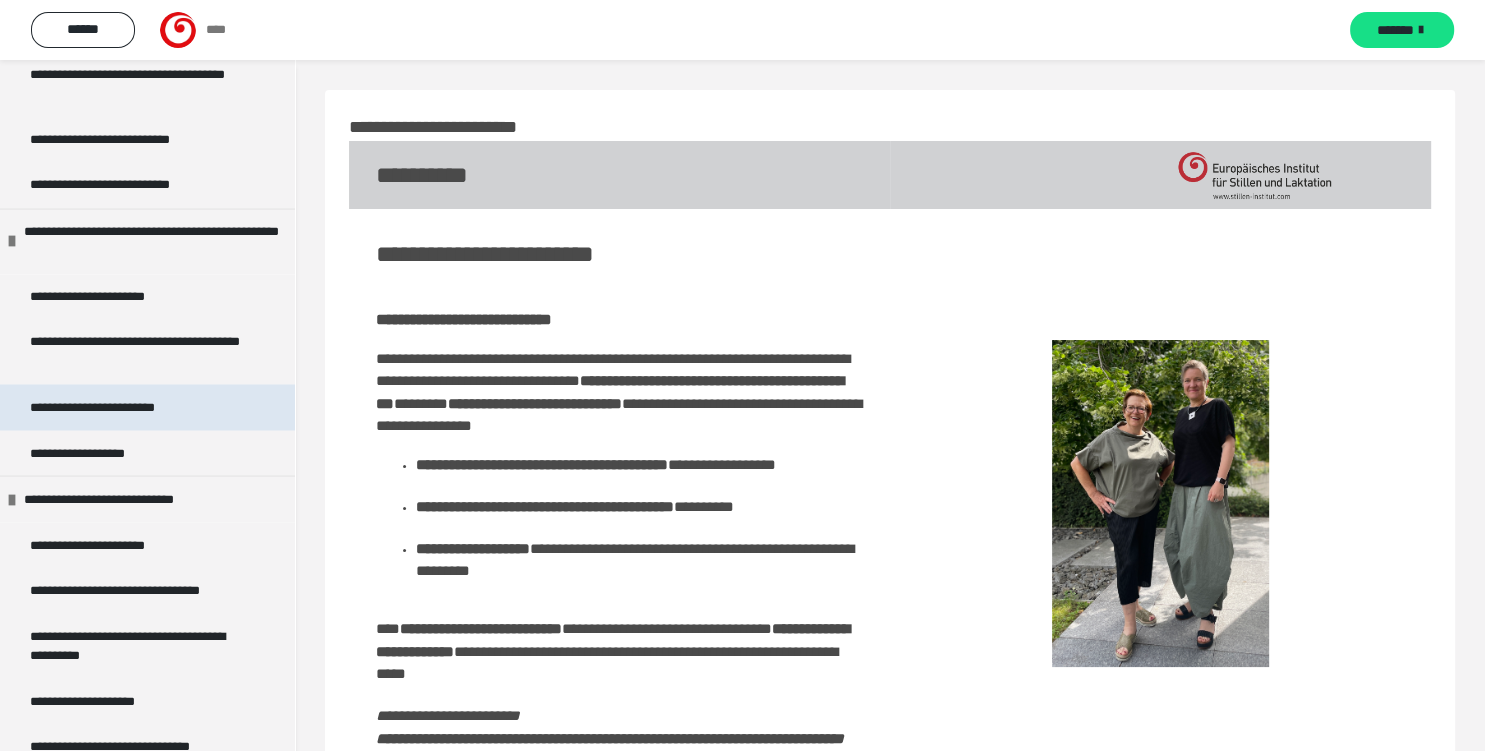 click on "**********" at bounding box center [113, 407] 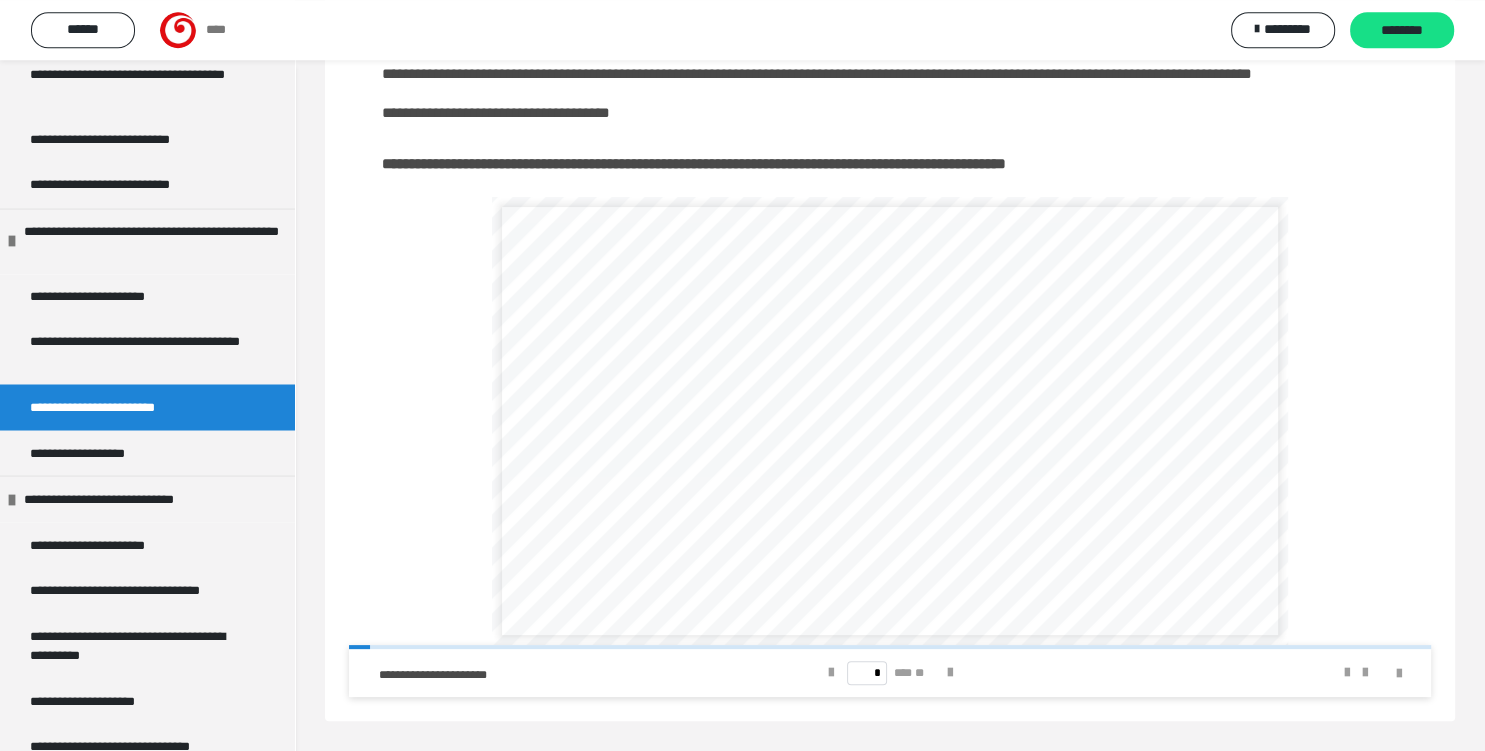 scroll, scrollTop: 308, scrollLeft: 0, axis: vertical 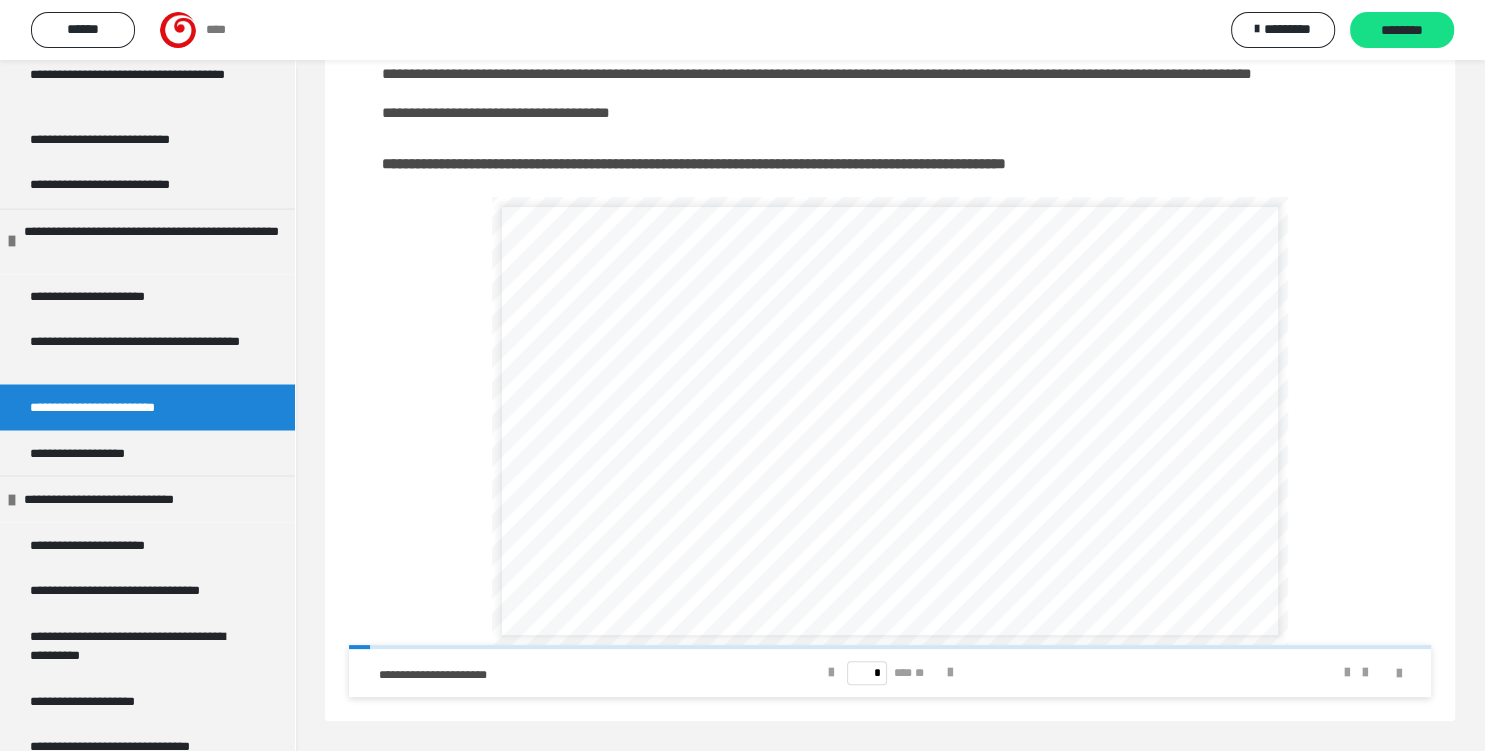 click on "* *** **" at bounding box center [890, 673] 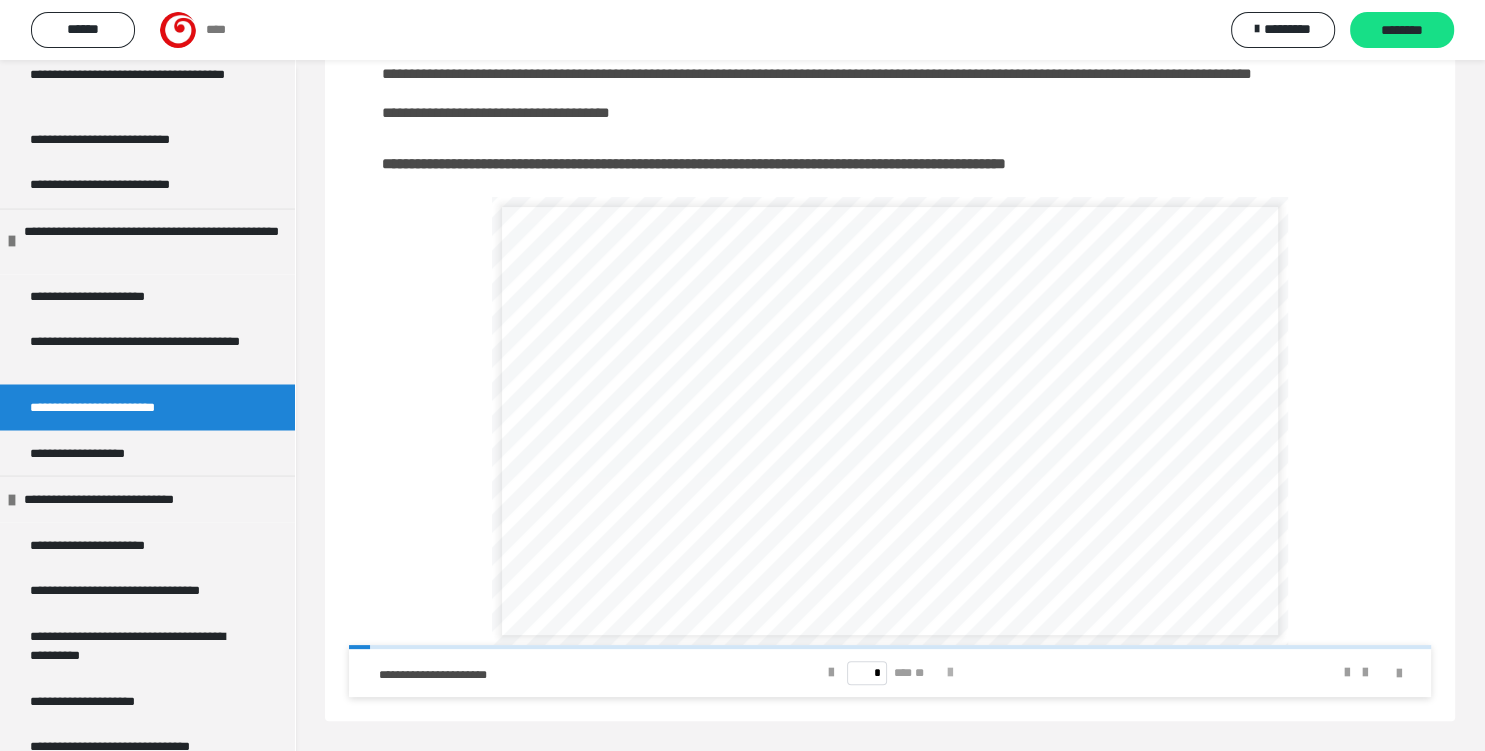 click at bounding box center [949, 673] 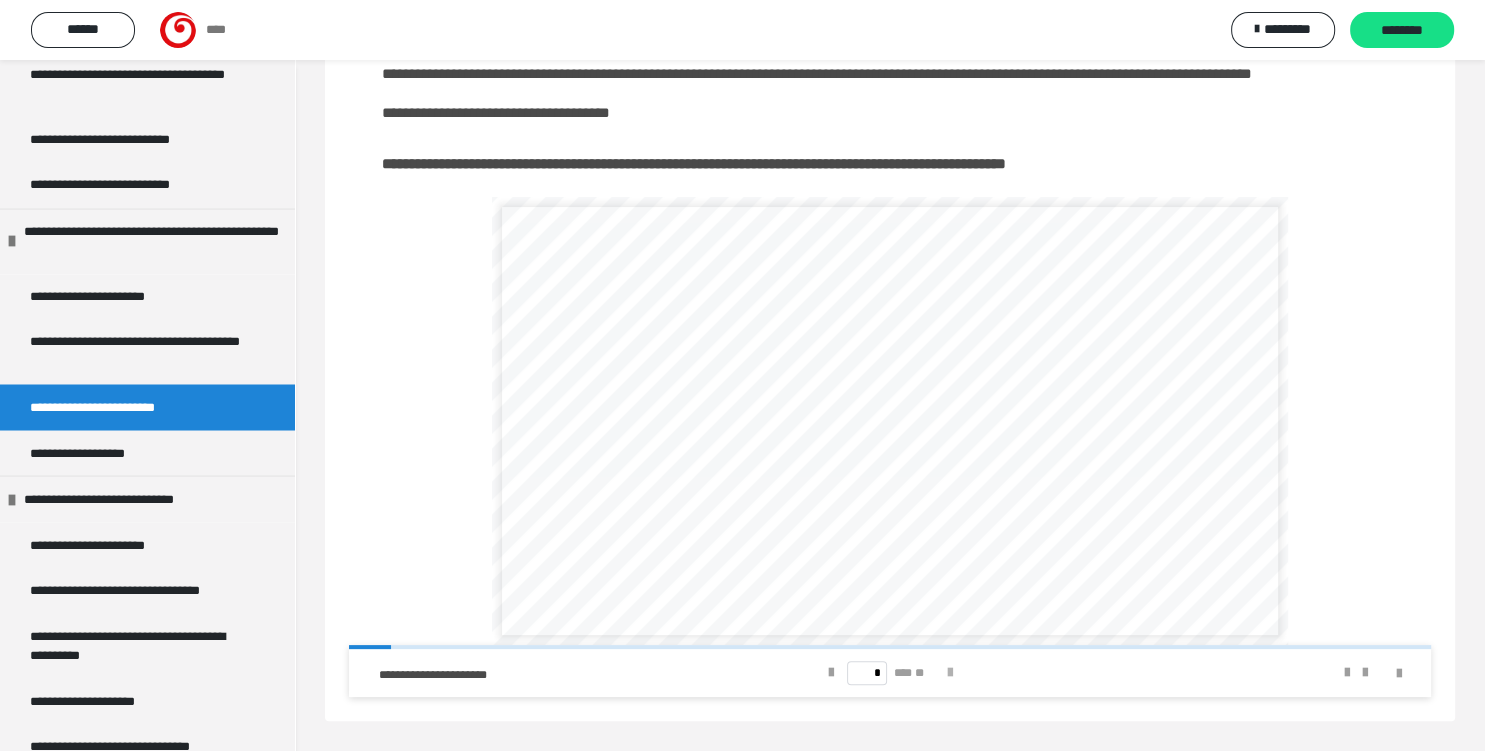 click at bounding box center (949, 673) 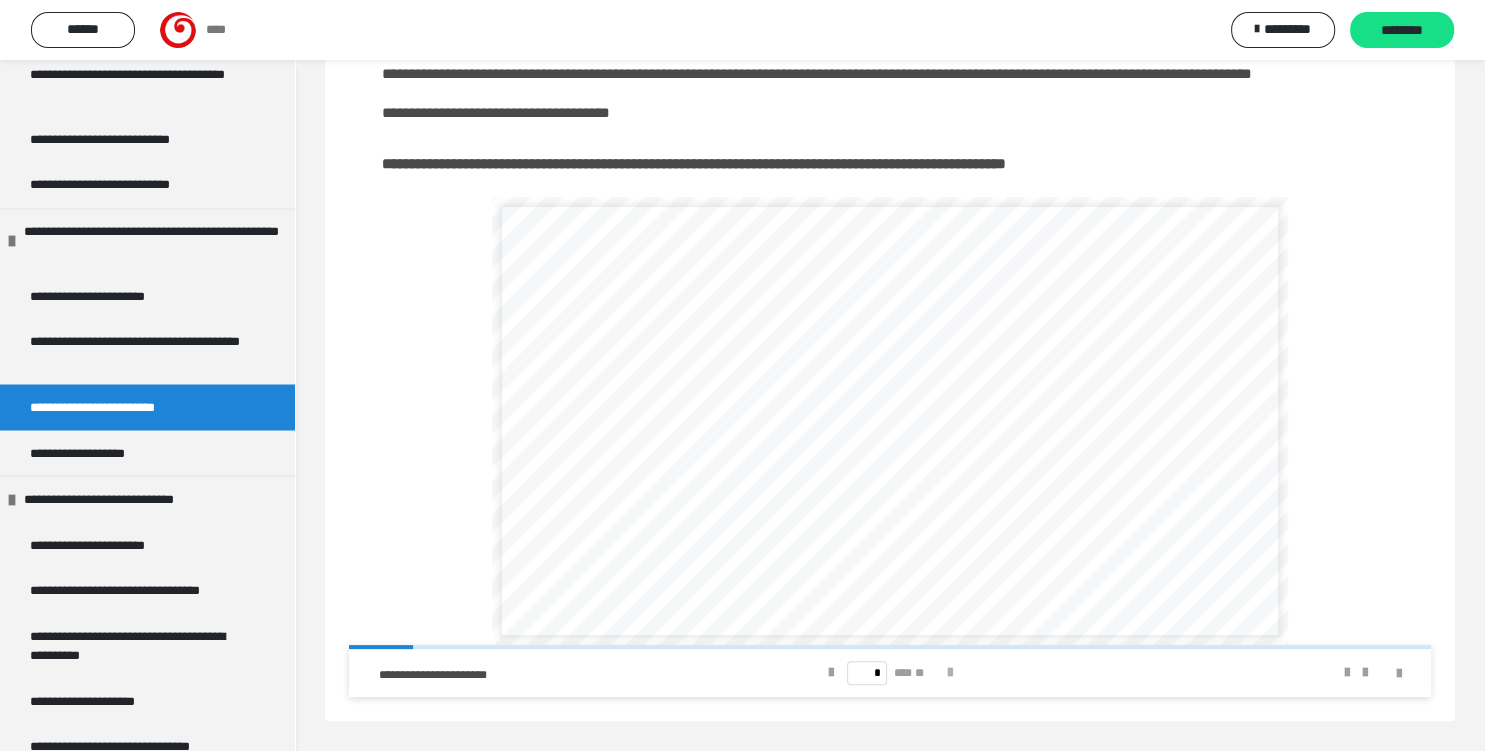 click at bounding box center [949, 673] 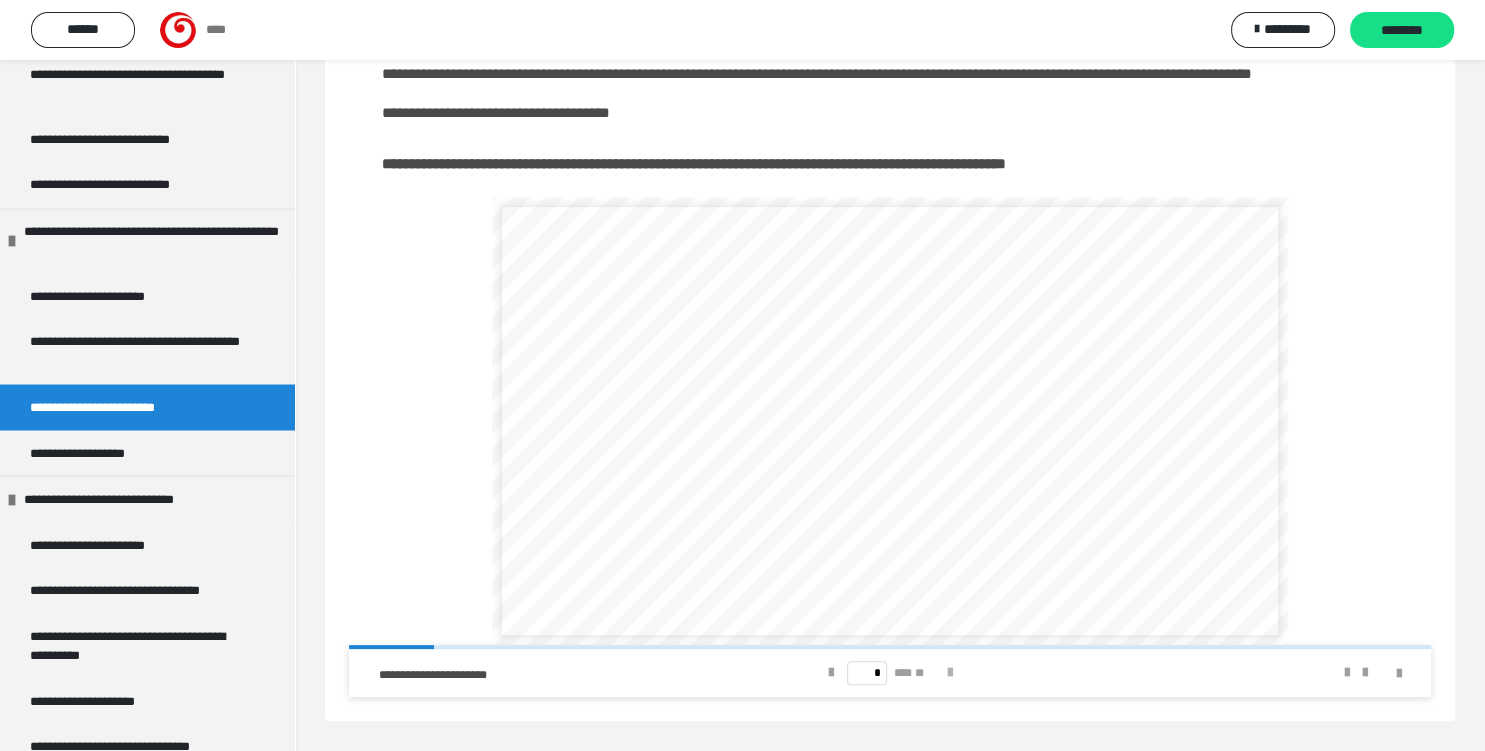 click at bounding box center [949, 673] 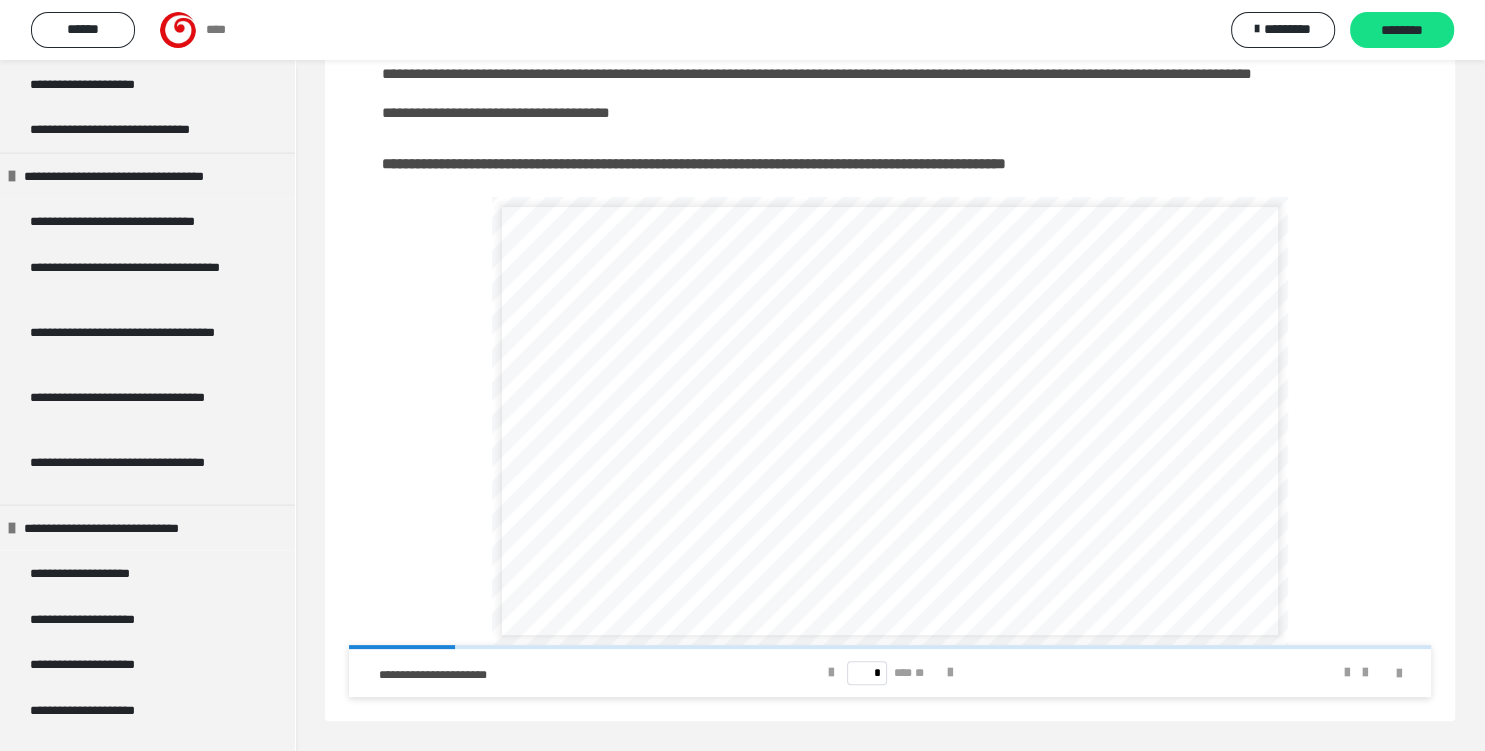 scroll, scrollTop: 4036, scrollLeft: 0, axis: vertical 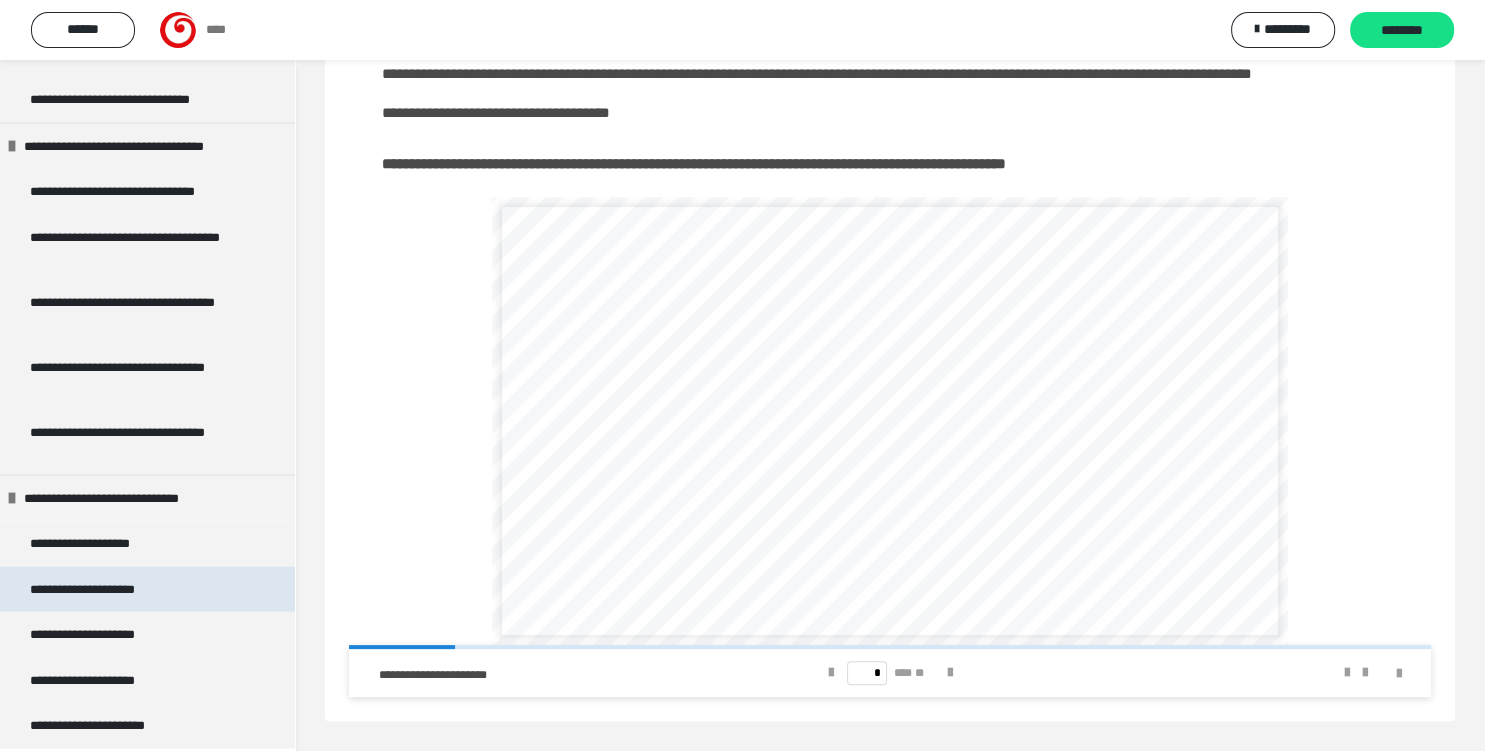 click on "**********" at bounding box center [96, 590] 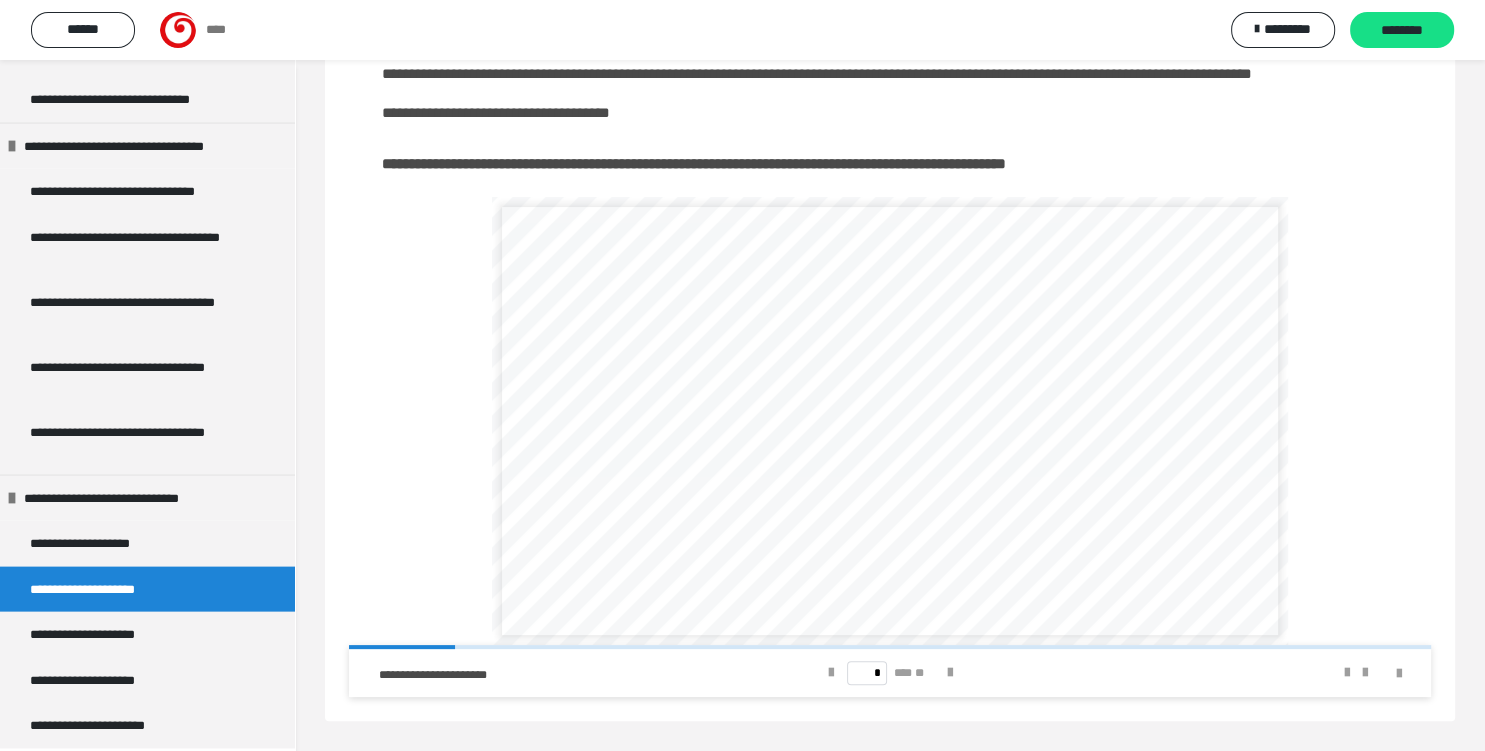 scroll, scrollTop: 271, scrollLeft: 0, axis: vertical 